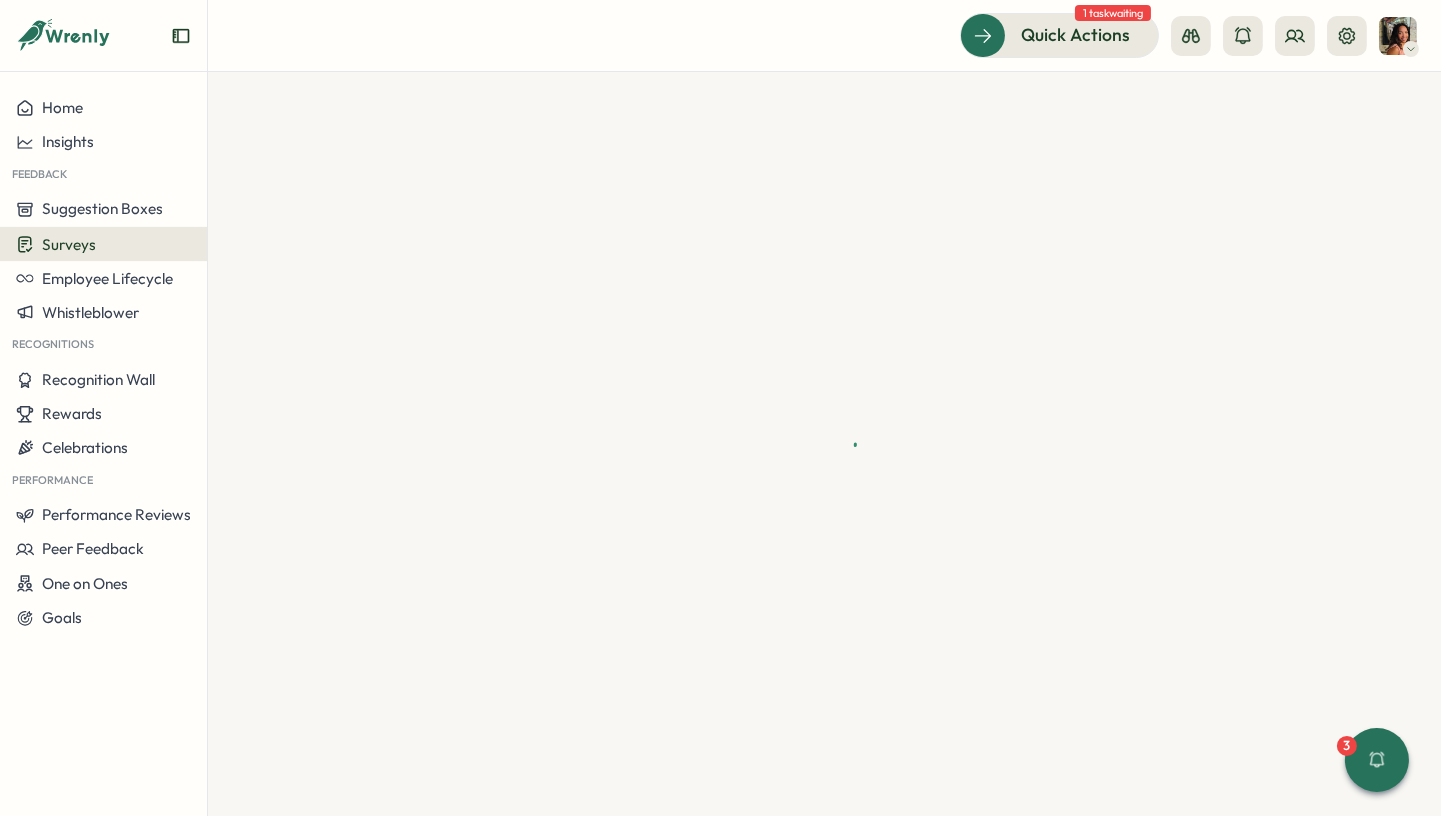 scroll, scrollTop: 0, scrollLeft: 0, axis: both 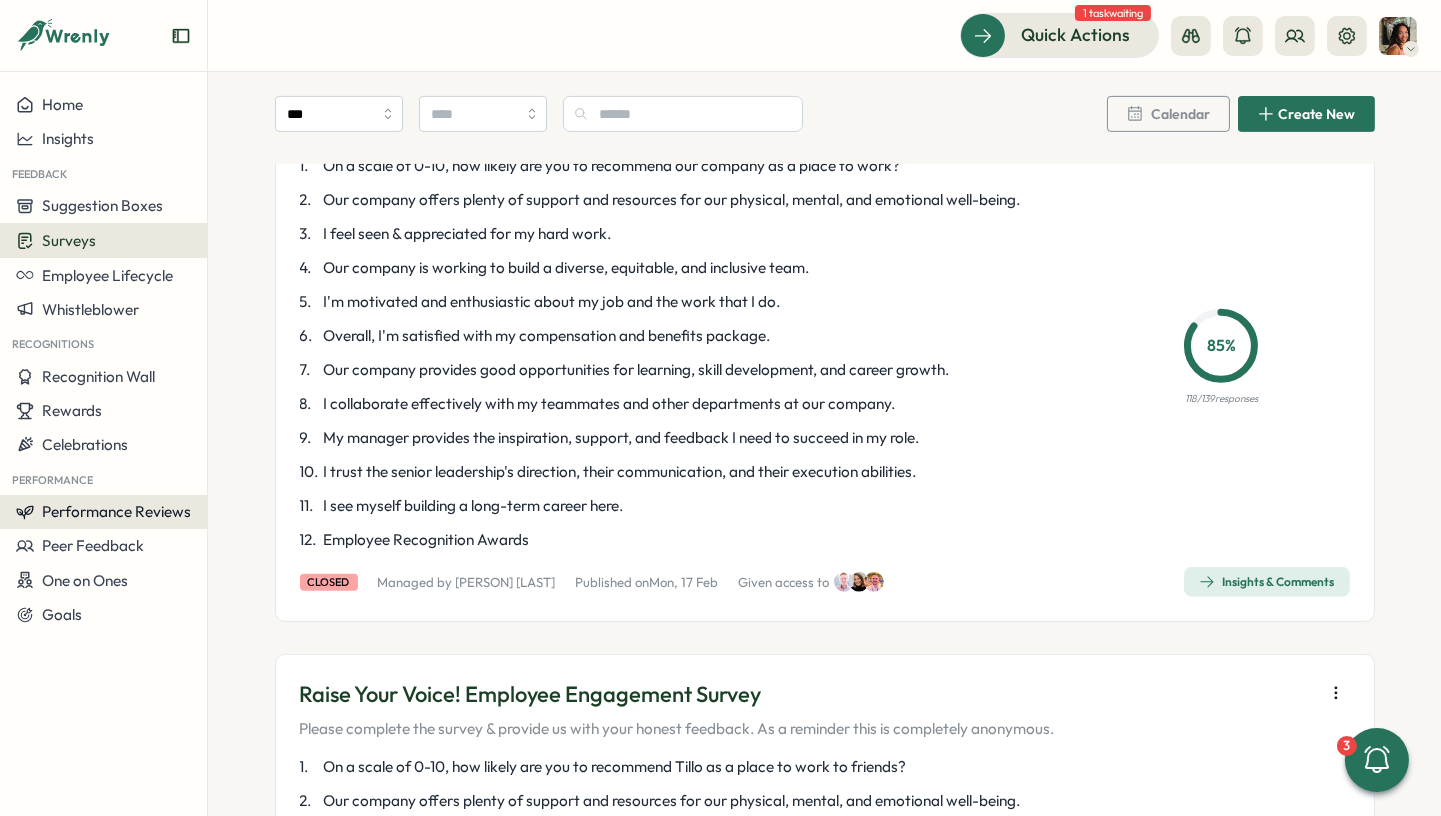 click on "Performance Reviews" at bounding box center (116, 511) 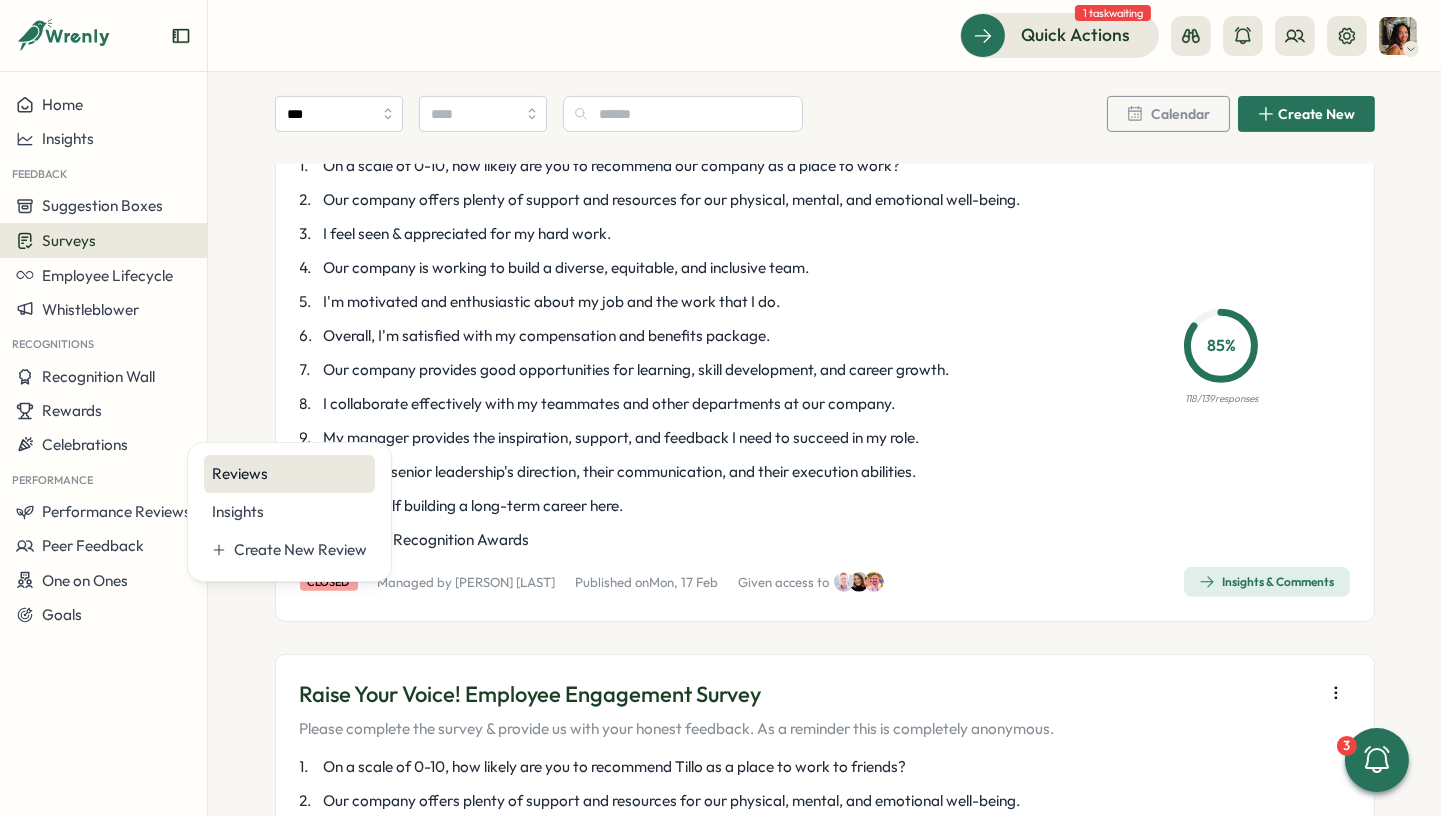 click on "Reviews" at bounding box center (289, 474) 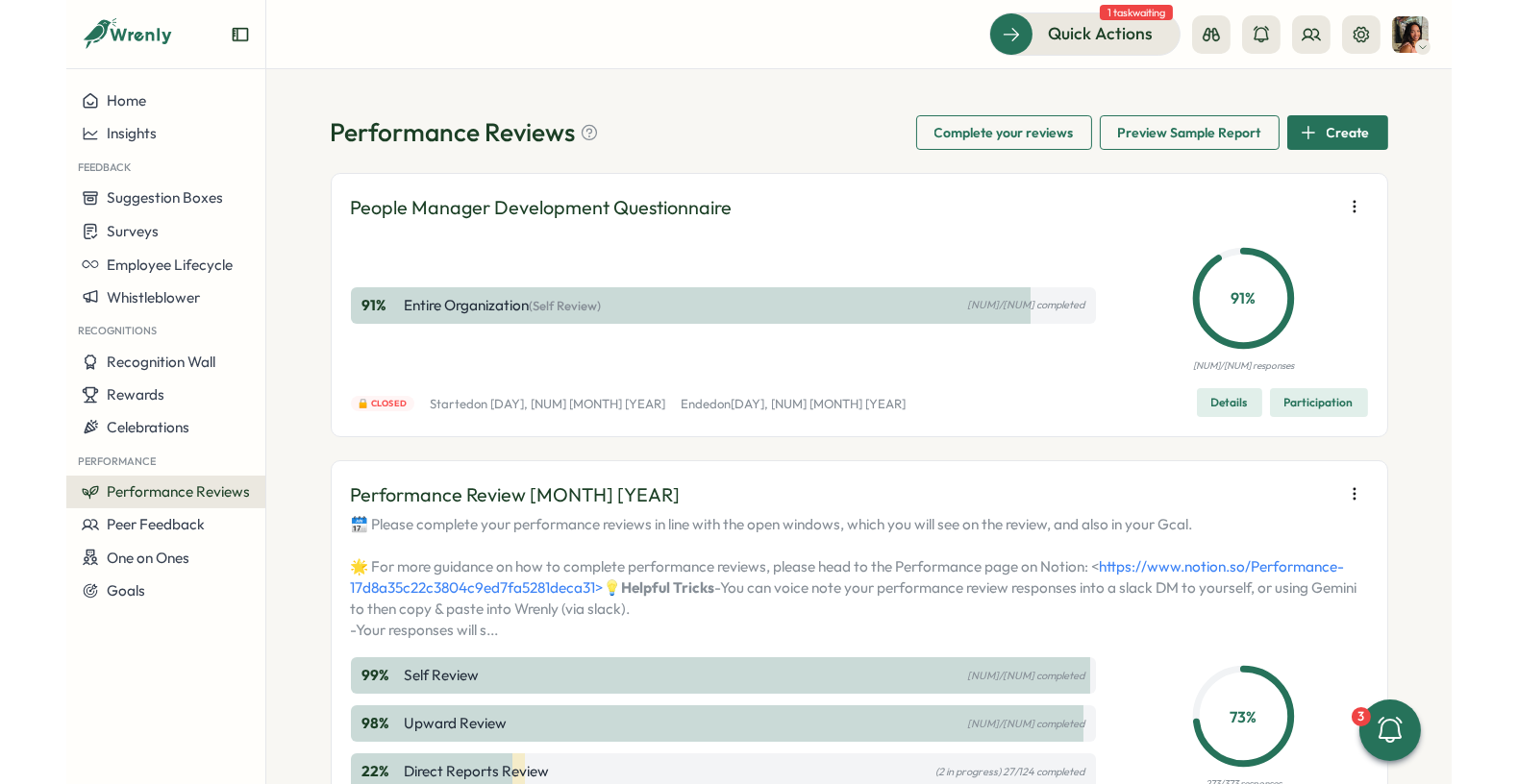 scroll, scrollTop: 231, scrollLeft: 0, axis: vertical 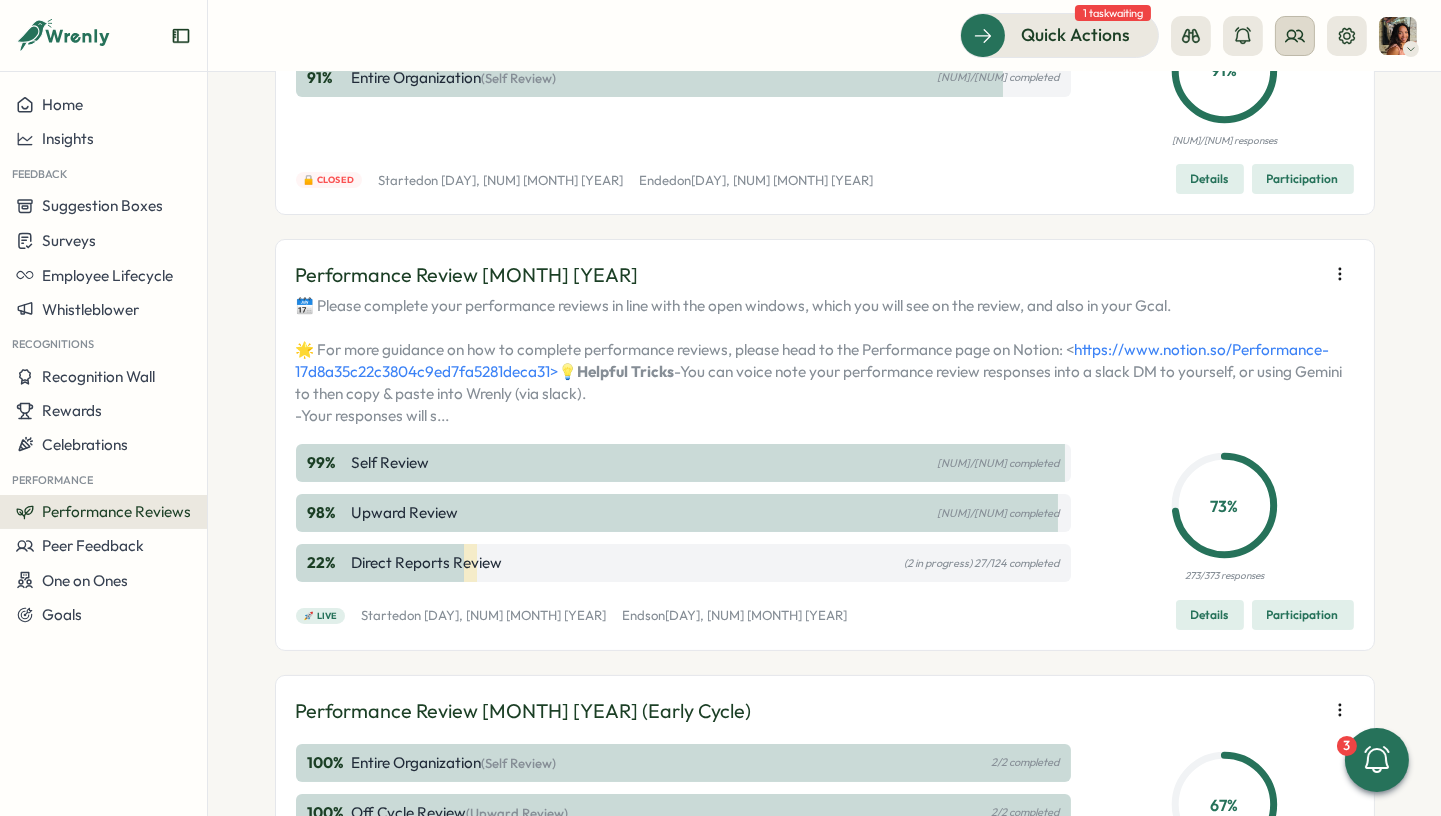 click 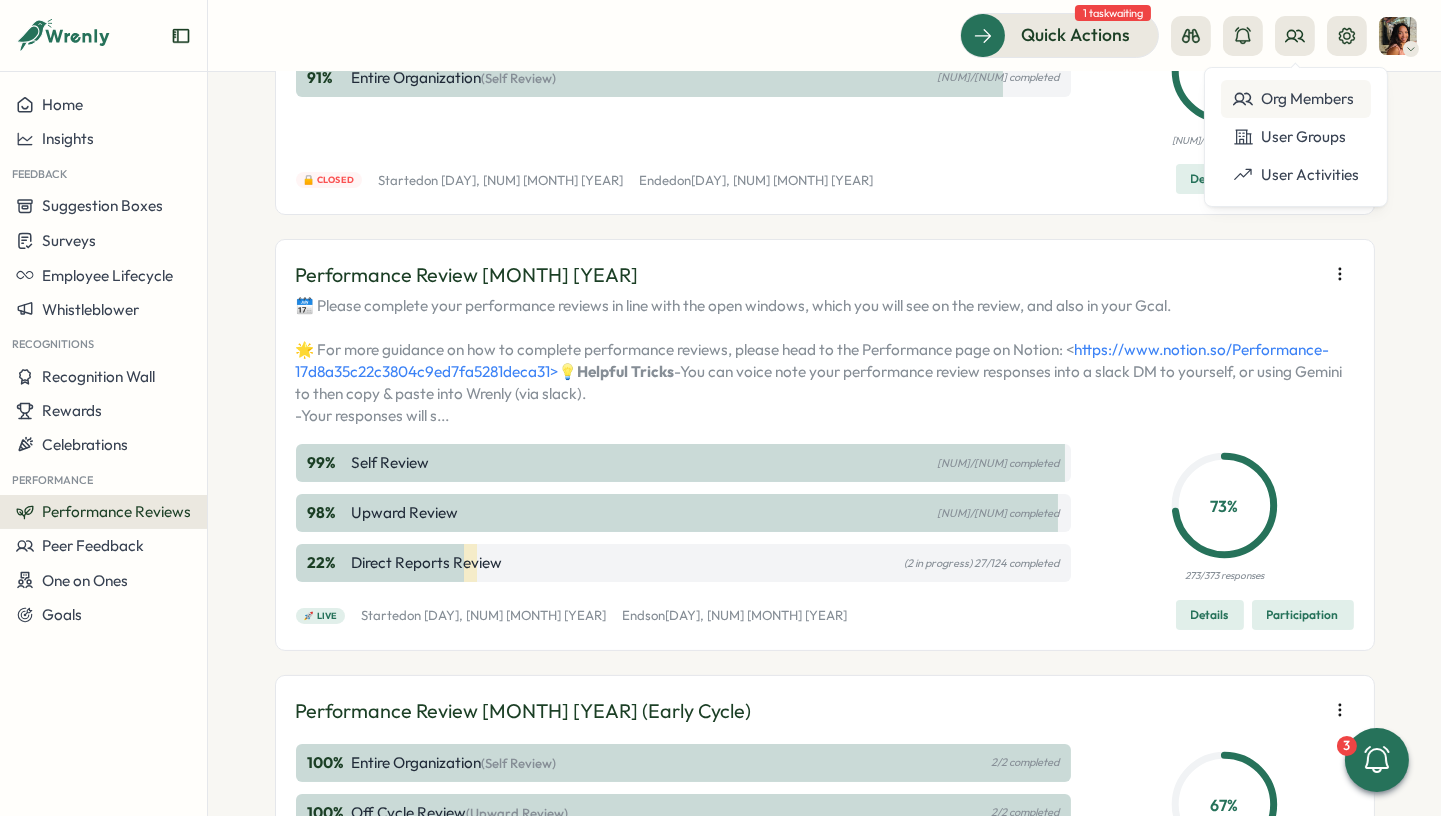 click on "Org Members" at bounding box center (1296, 99) 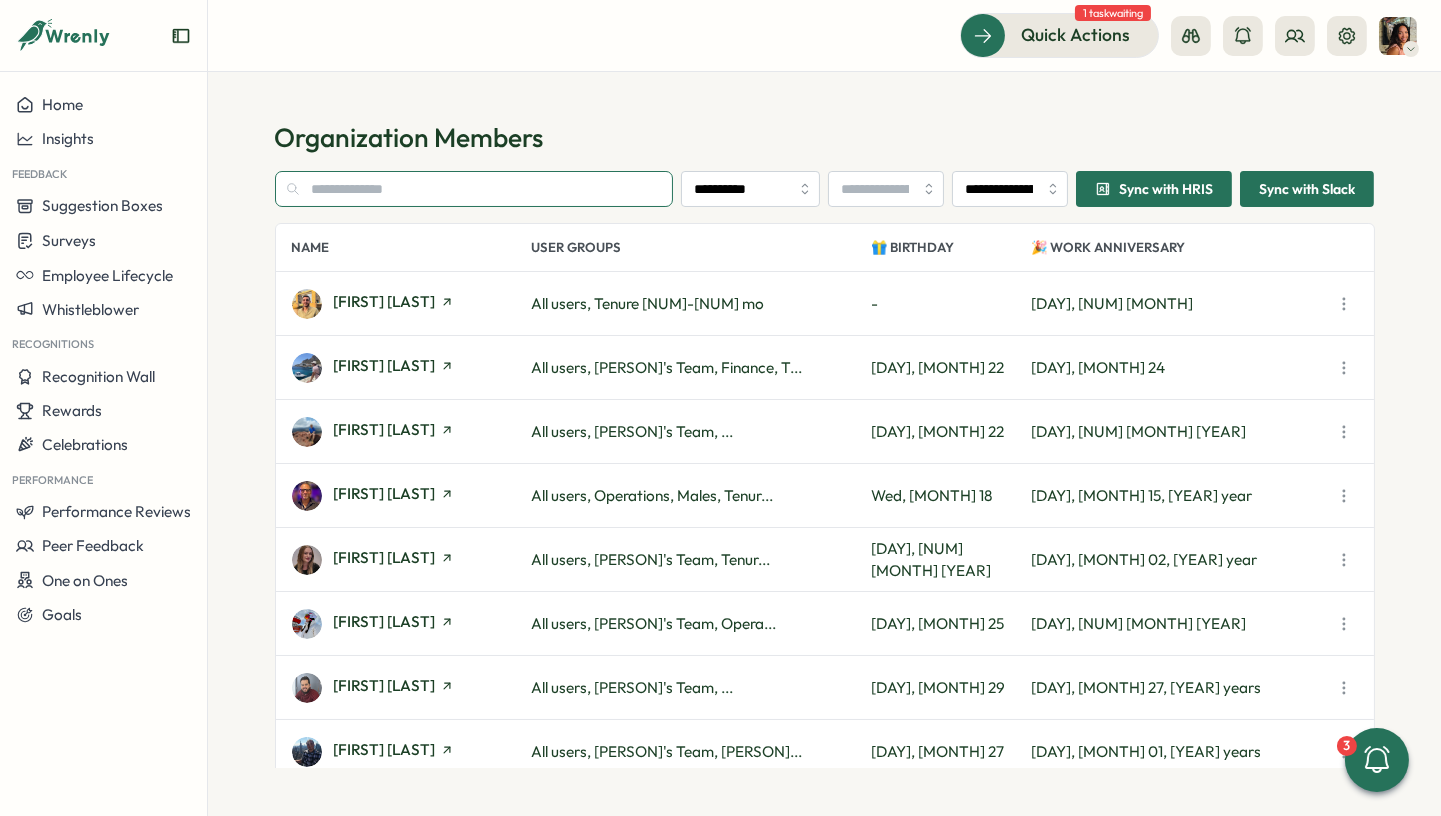 click at bounding box center (474, 189) 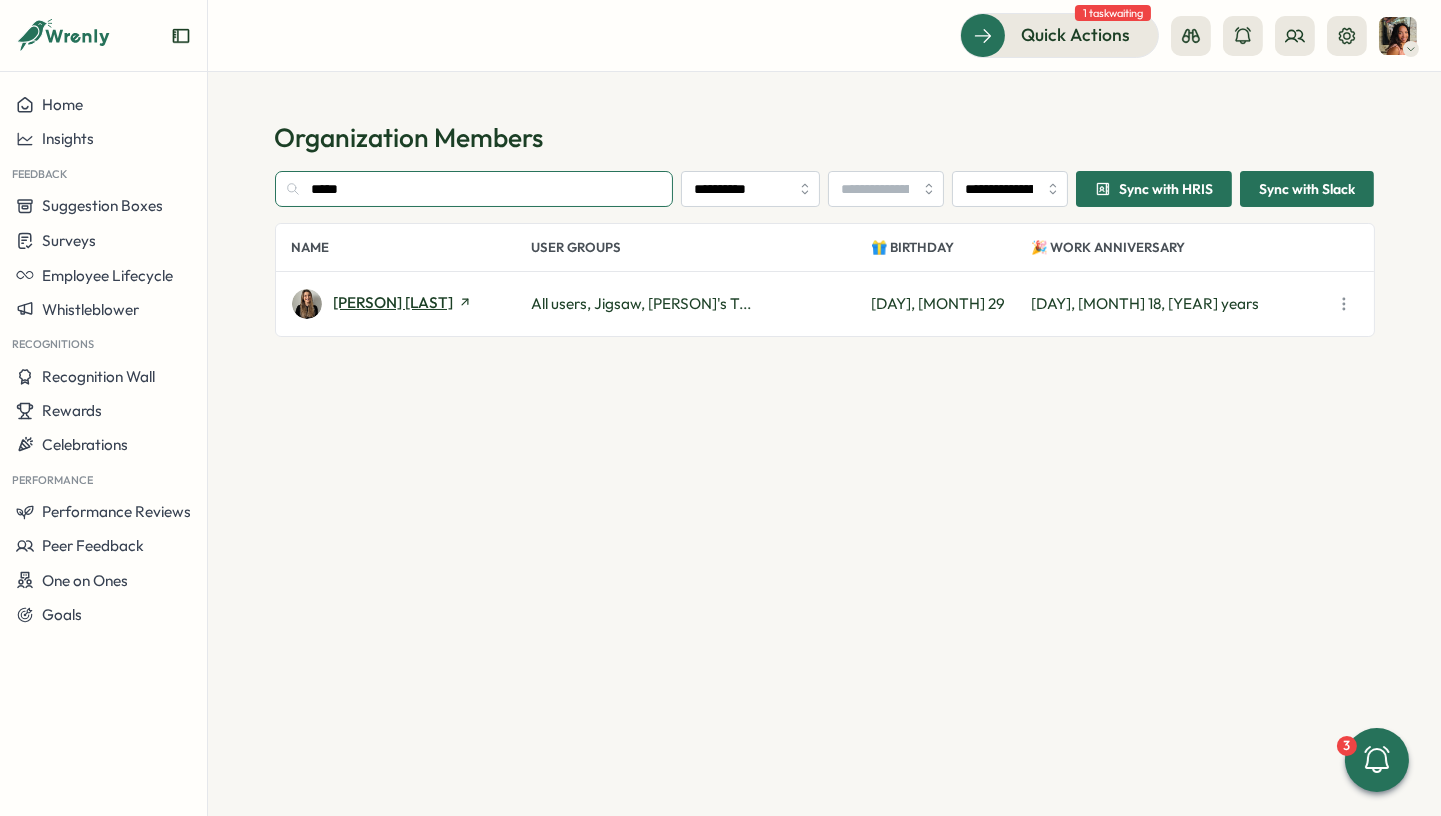 type on "*****" 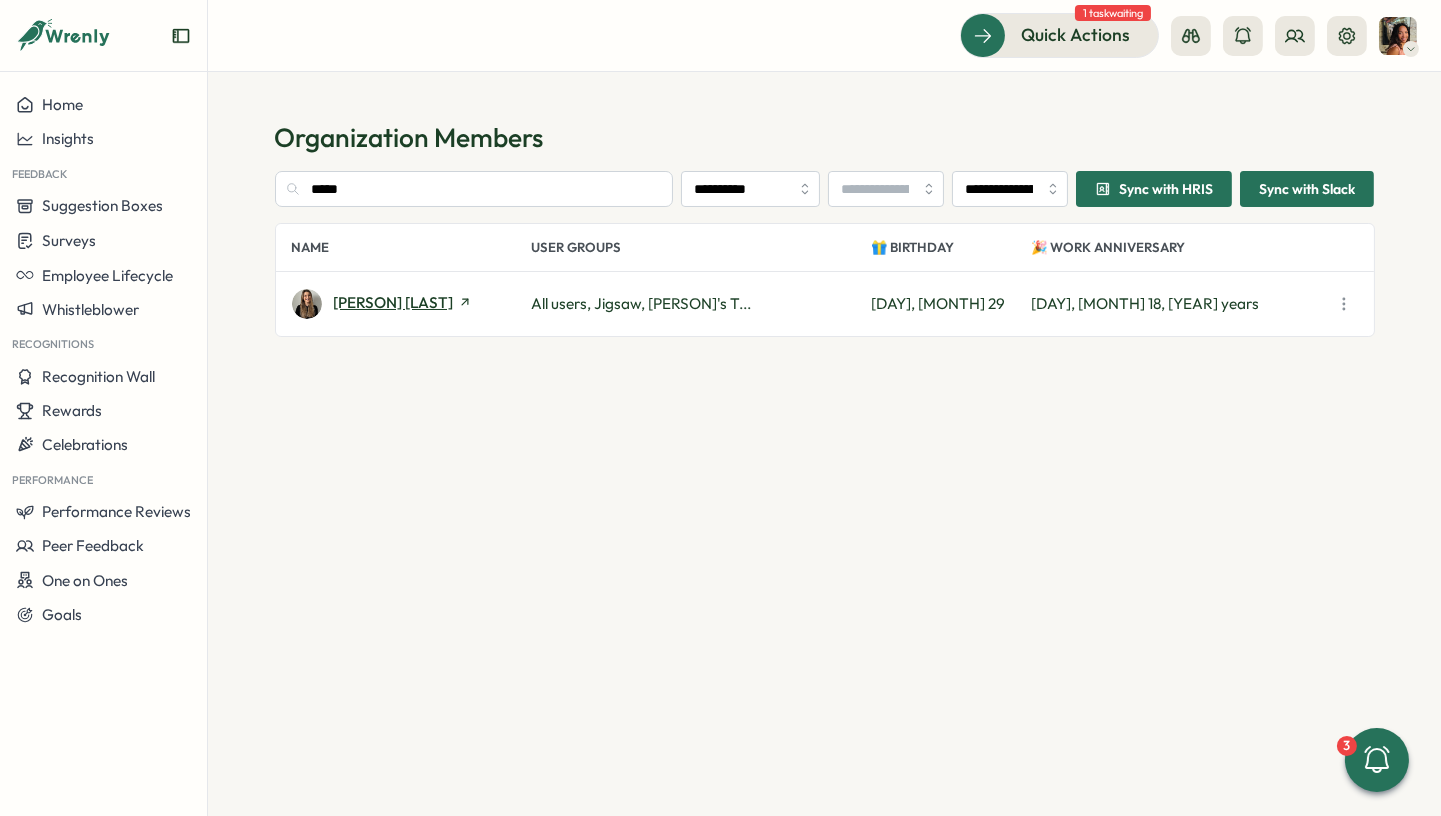 click on "[PERSON] [LAST]" at bounding box center (394, 302) 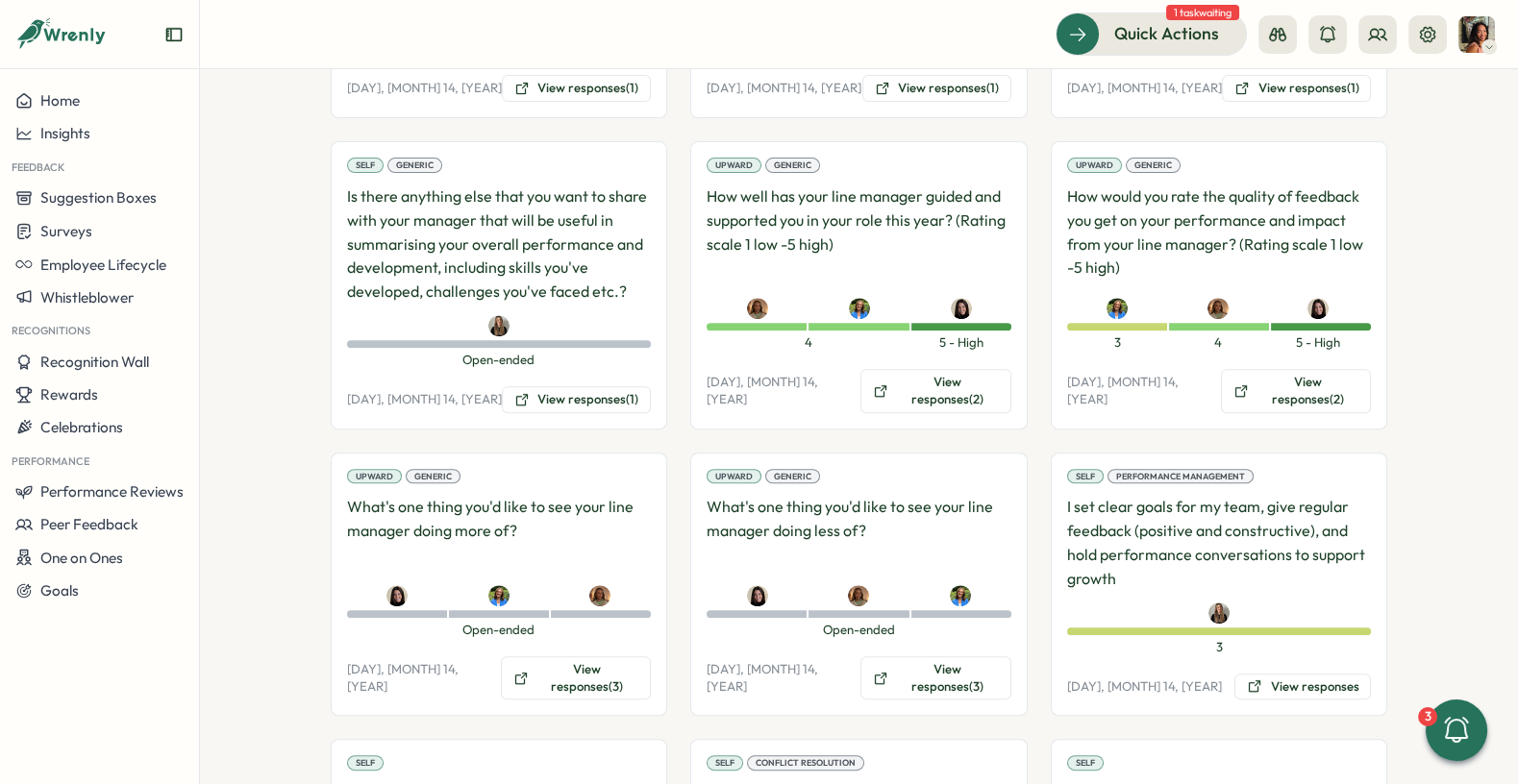 scroll, scrollTop: 1533, scrollLeft: 0, axis: vertical 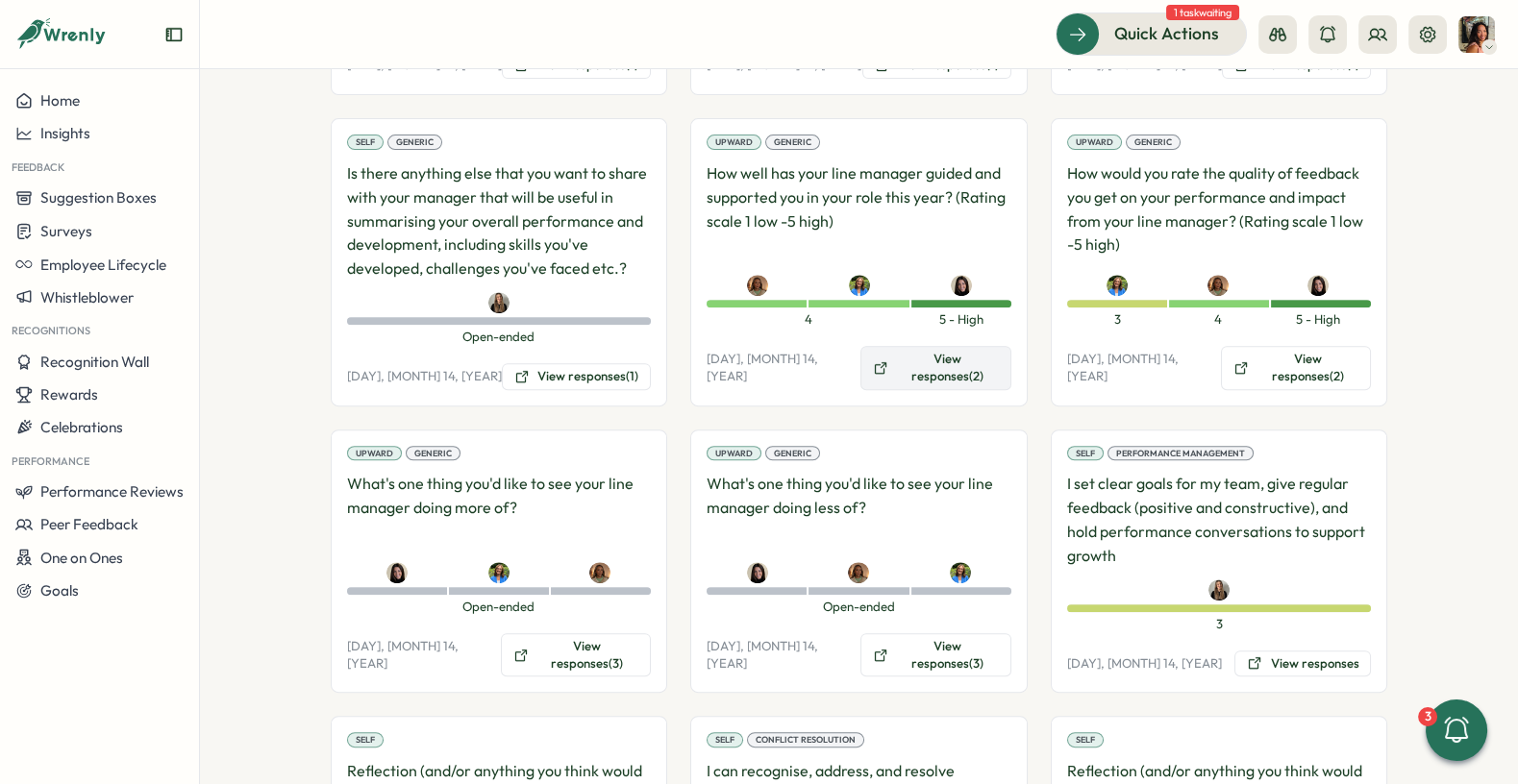 click on "View responses ([NUM])" at bounding box center (935, 367) 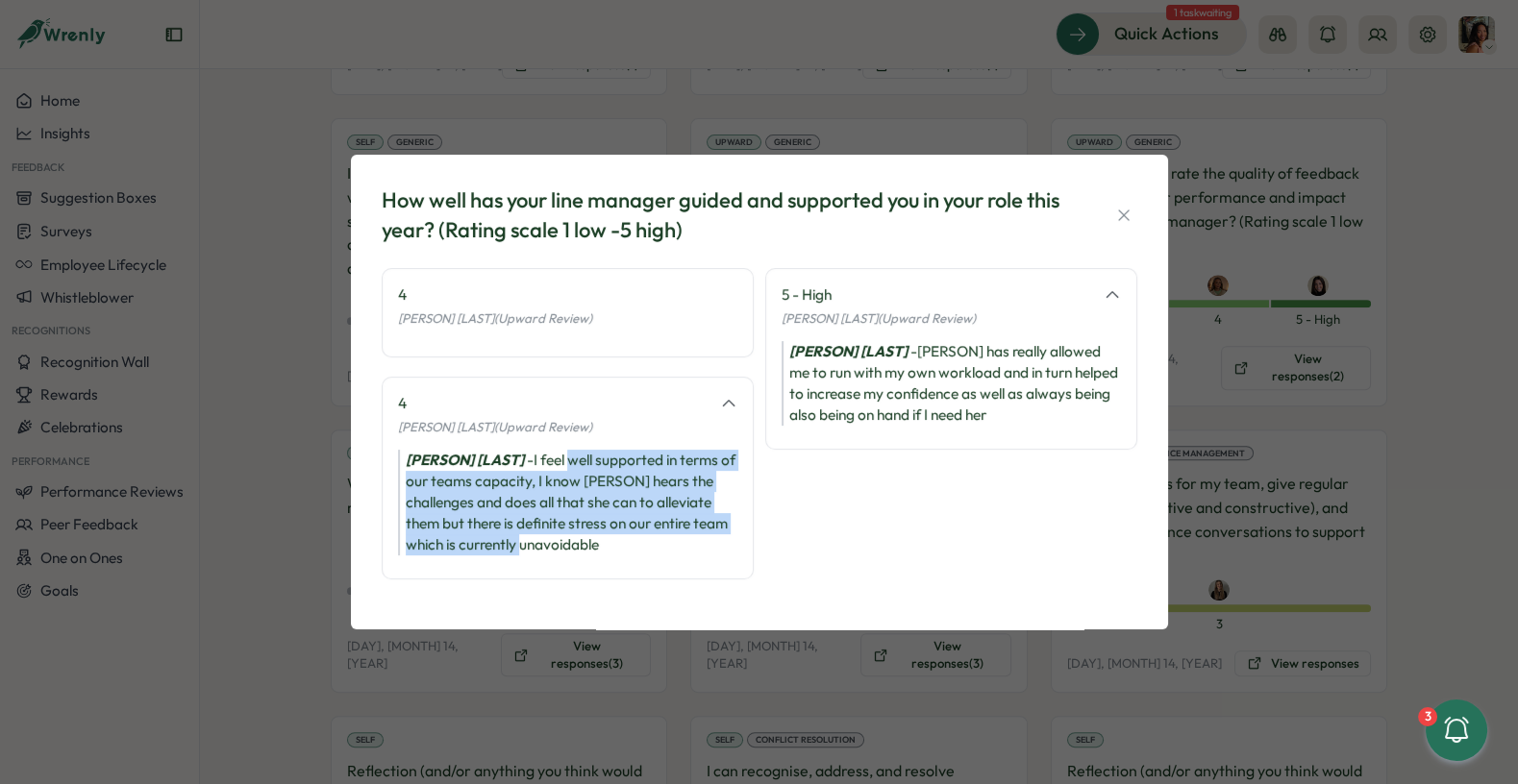 drag, startPoint x: 546, startPoint y: 455, endPoint x: 545, endPoint y: 547, distance: 92.005435 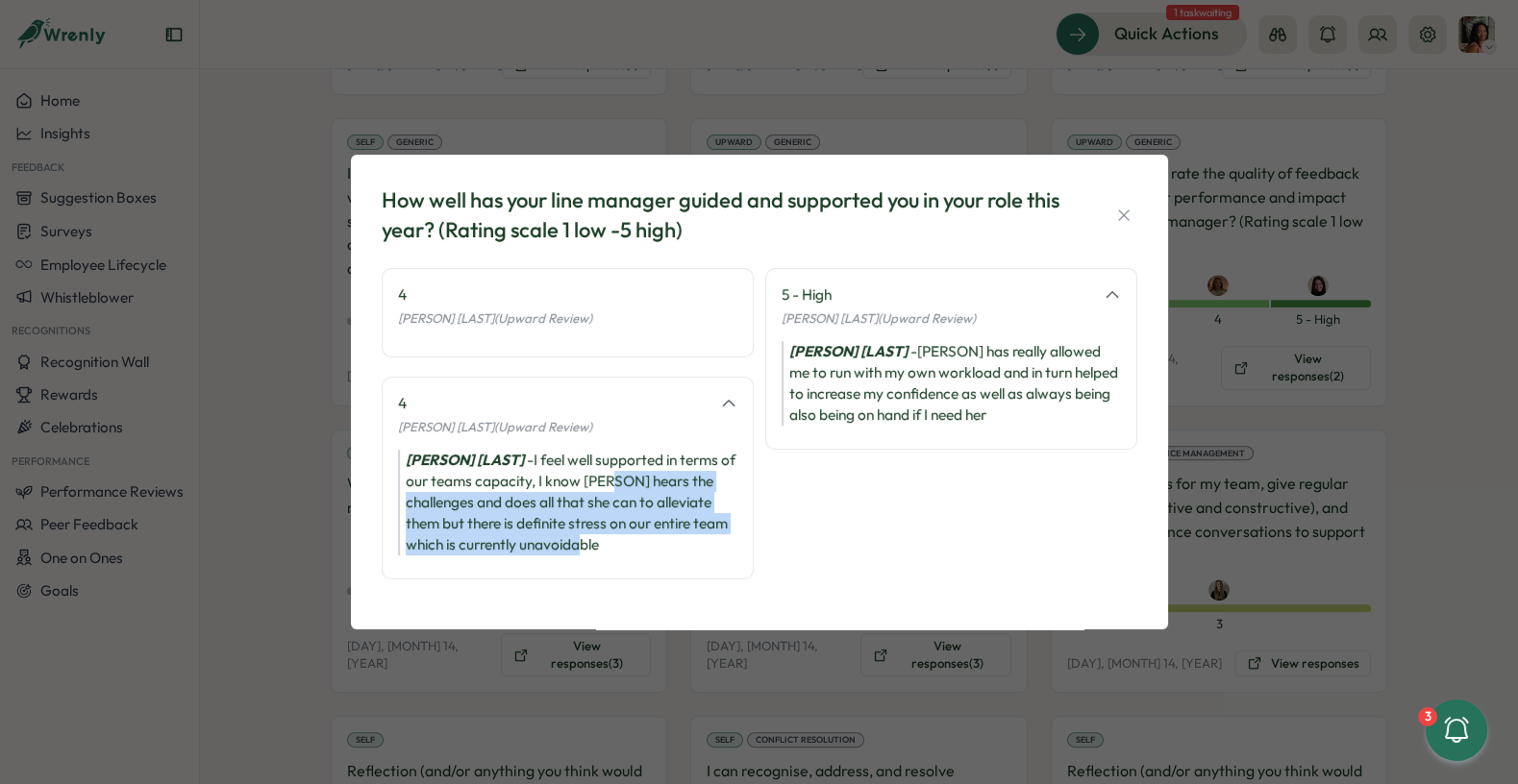 drag, startPoint x: 633, startPoint y: 536, endPoint x: 607, endPoint y: 449, distance: 90.80198 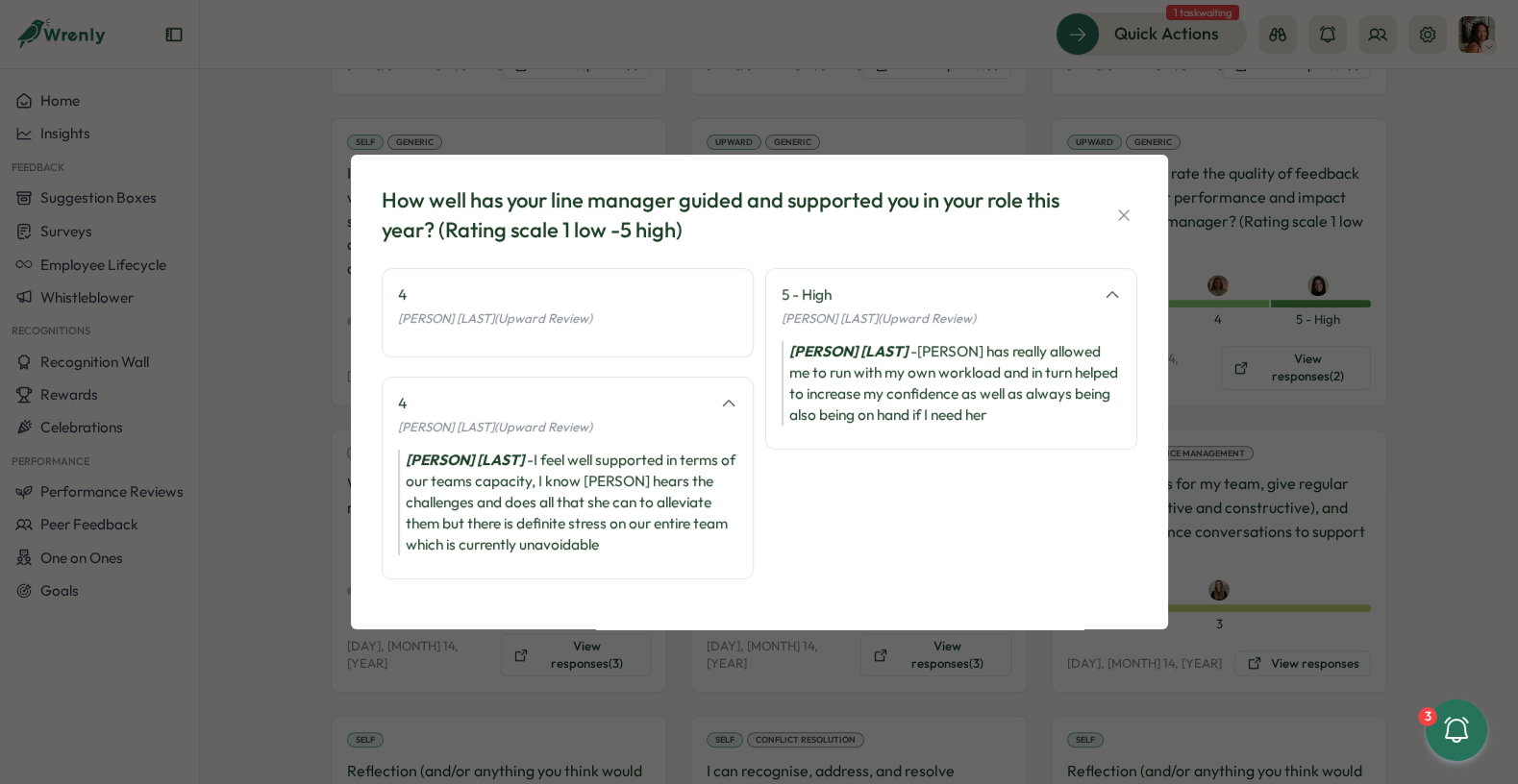 click on "[PERSON] - I feel well supported in terms of our teams capacity, I know [PERSON] hears the challenges and does all that she can to alleviate them but there is definite stress on our entire team which is currently unavoidable" at bounding box center (567, 502) 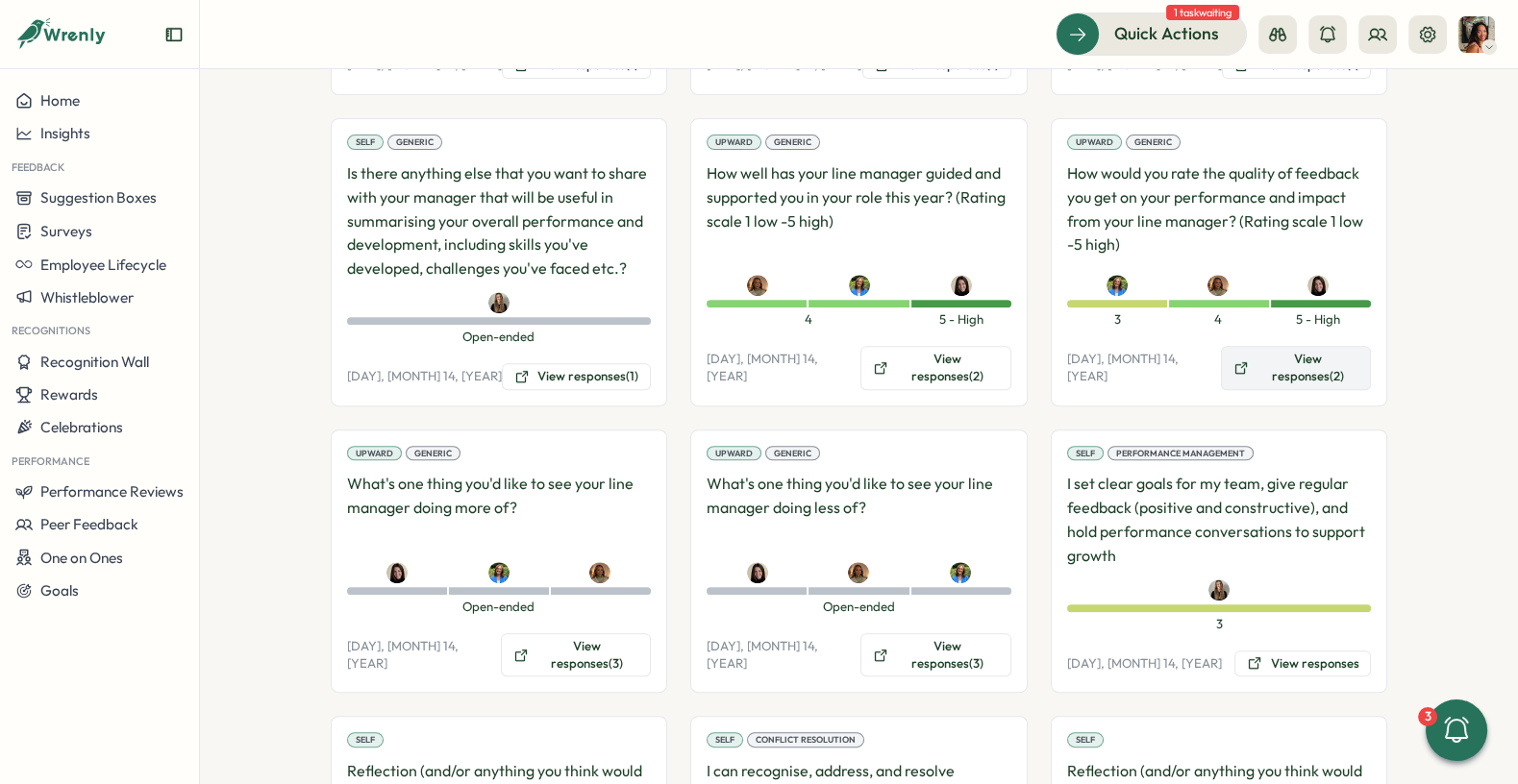 click on "View responses ([NUM])" at bounding box center (1296, 367) 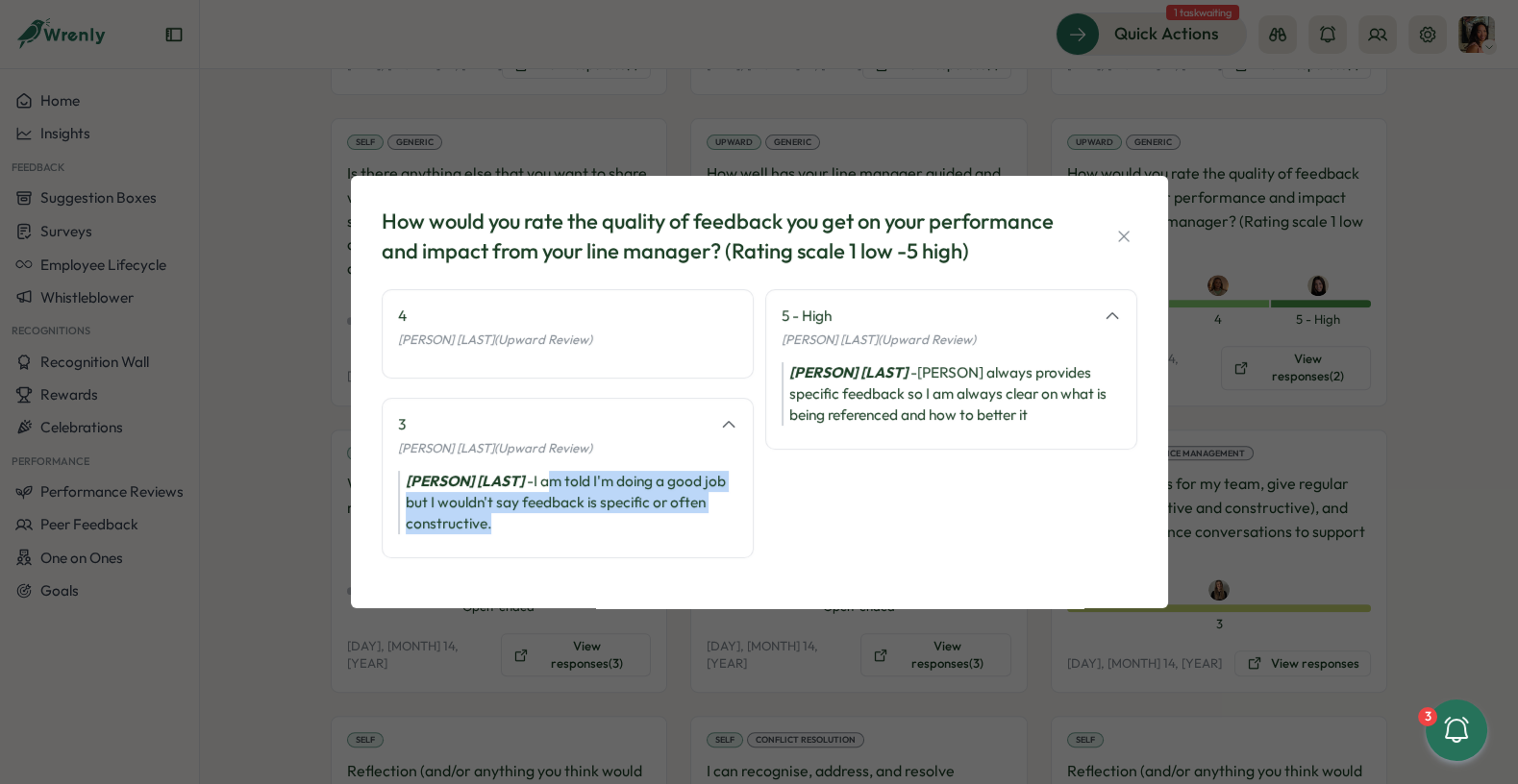 drag, startPoint x: 527, startPoint y: 477, endPoint x: 521, endPoint y: 518, distance: 41.436699 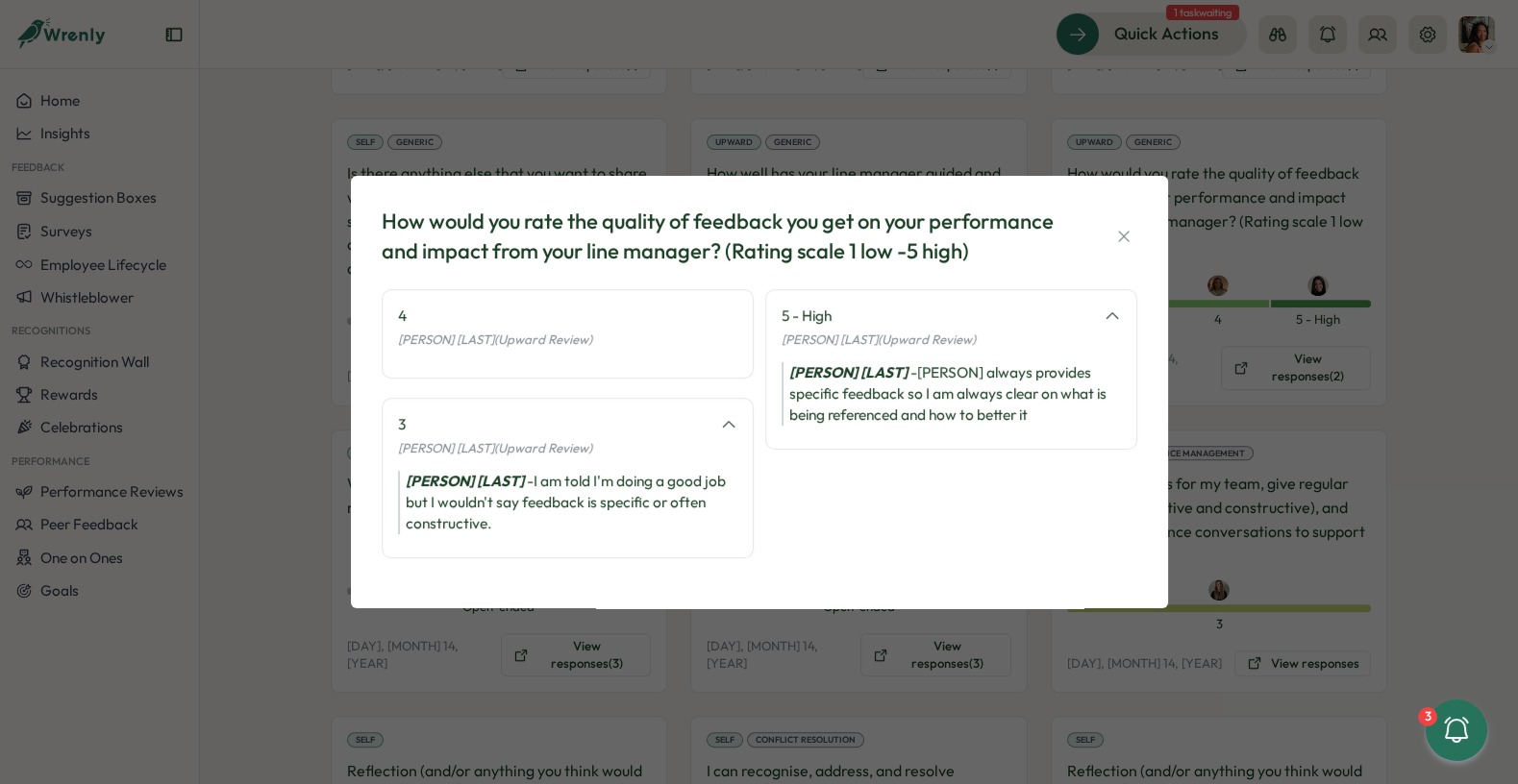 click on "How would you rate the quality of feedback you get on your performance and impact from your line manager? (Rating scale 1 low -5 high) [NUM] [PERSON] ([REVIEW]) [NUM] [PERSON] ([REVIEW]) [PERSON] - I am told I'm doing a good job but I wouldn't say feedback is specific or often constructive. [NUM] - High [PERSON] ([REVIEW]) [PERSON] - [PERSON] always provides specific feedback so I am always clear on what is being referenced and how to better it" at bounding box center [759, 392] 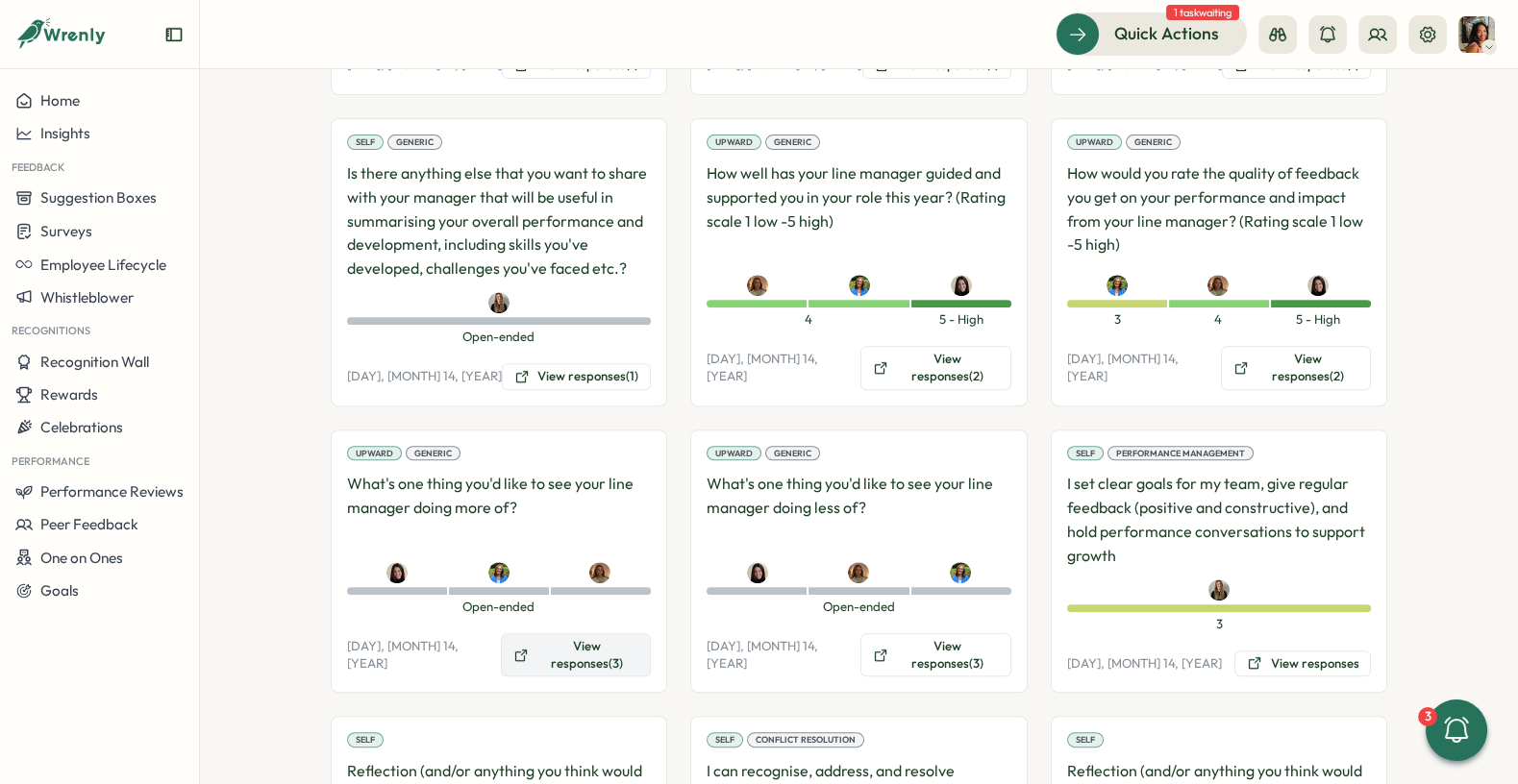 click on "View responses  (3)" at bounding box center (576, 654) 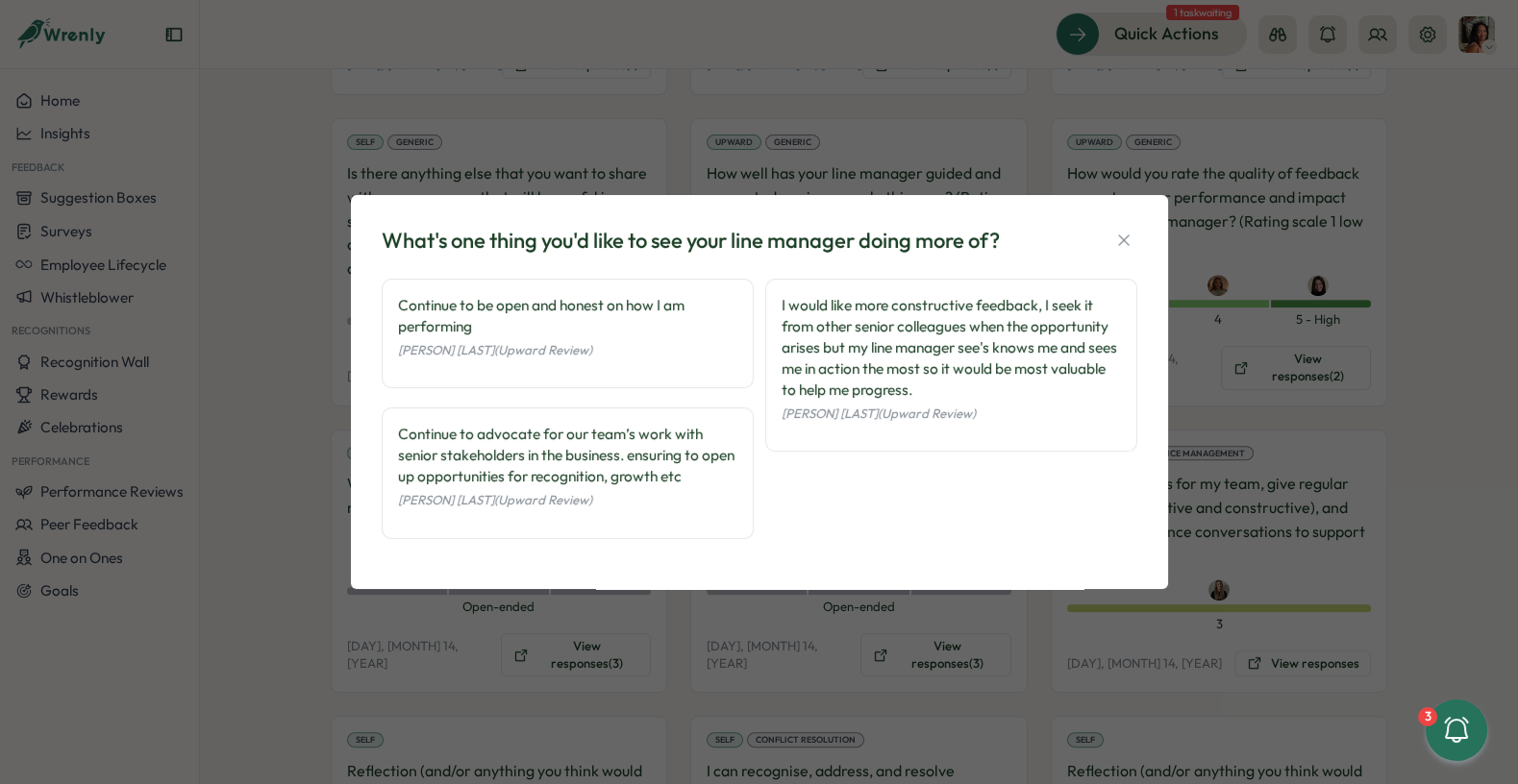 click on "What's one thing you'd like to see your line manager doing more of? Continue to be open and honest on how I am performing [PERSON] ([REVIEW]) Continue to advocate for our team’s work with senior stakeholders in the business. ensuring to open up opportunities for recognition, growth etc [PERSON] ([REVIEW]) I would like more constructive feedback, I seek it from other senior colleagues when the opportunity arises but my line manager see's knows me and sees me in action the most so it would be most valuable to help me progress. [PERSON] ([REVIEW])" at bounding box center [759, 392] 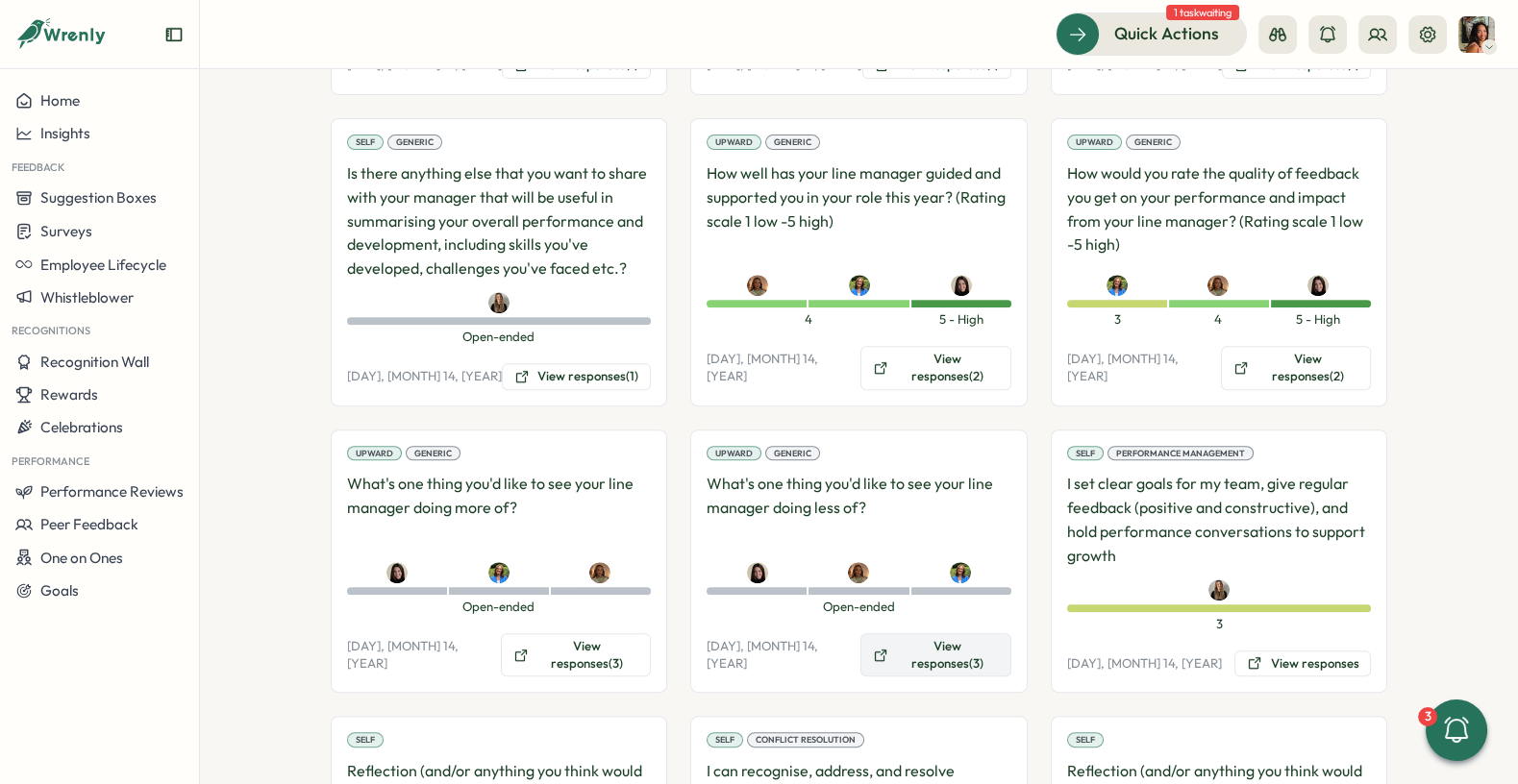 click on "View responses  (3)" at bounding box center (935, 654) 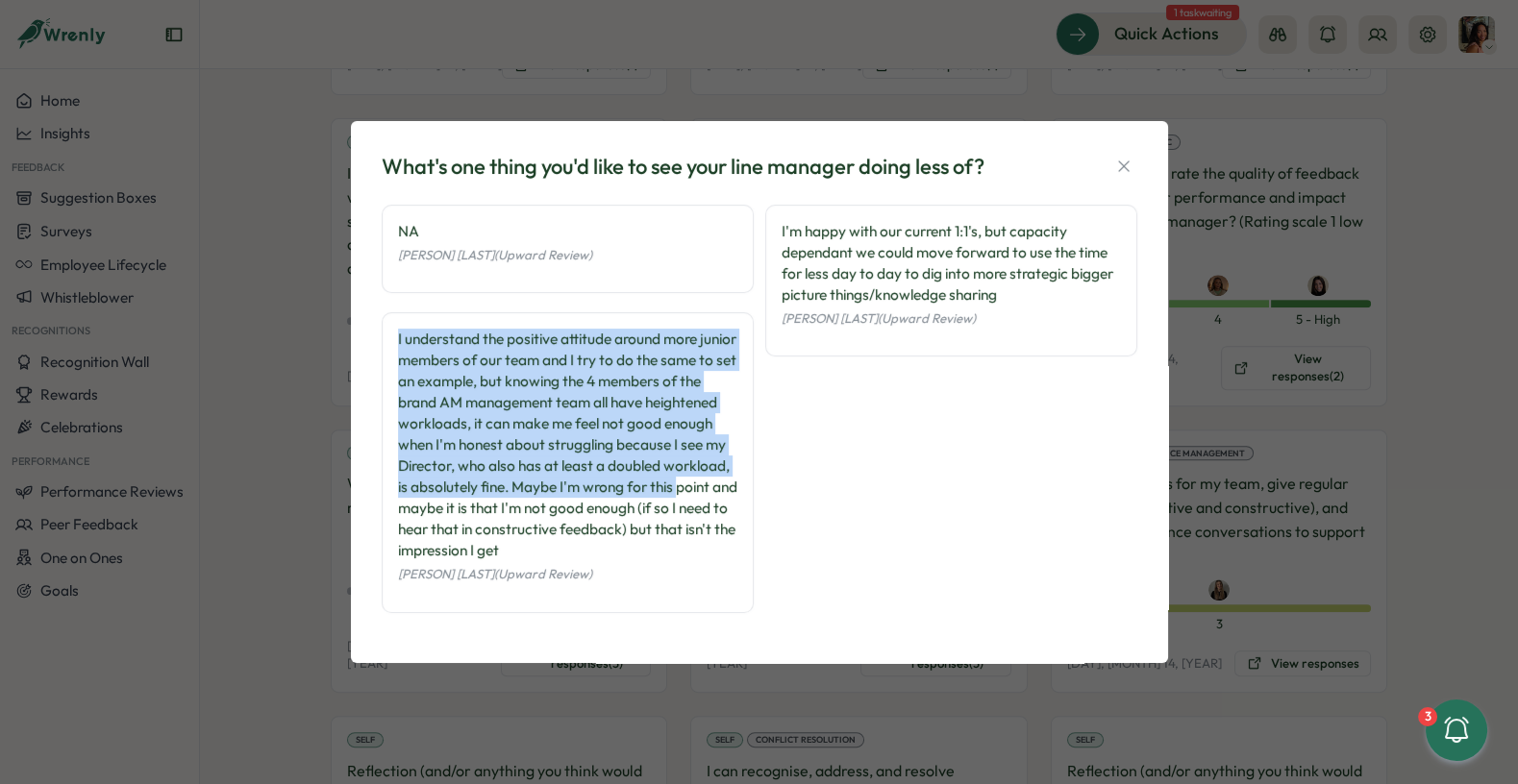 drag, startPoint x: 396, startPoint y: 310, endPoint x: 422, endPoint y: 505, distance: 196.7257 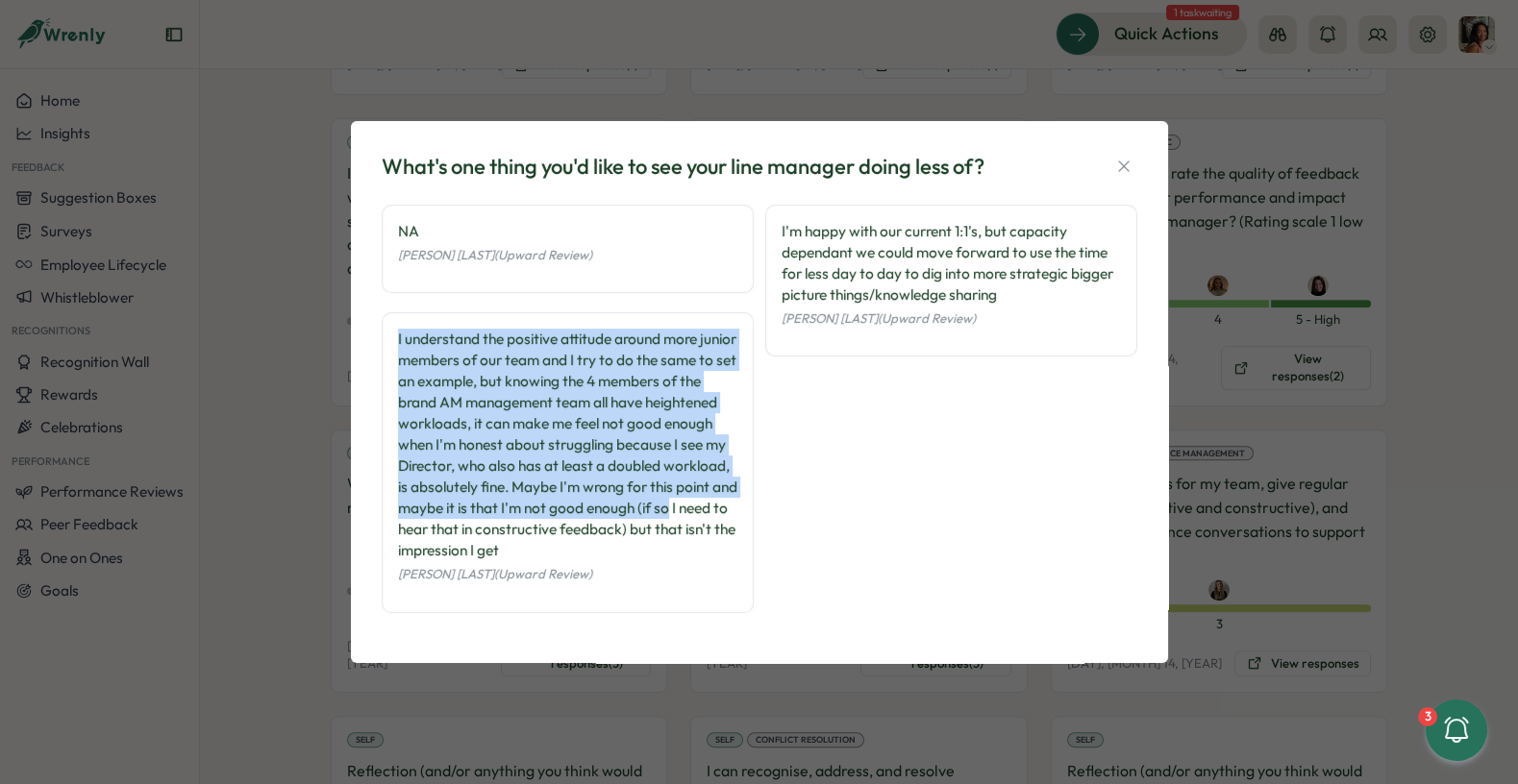 drag, startPoint x: 427, startPoint y: 529, endPoint x: 400, endPoint y: 325, distance: 205.77901 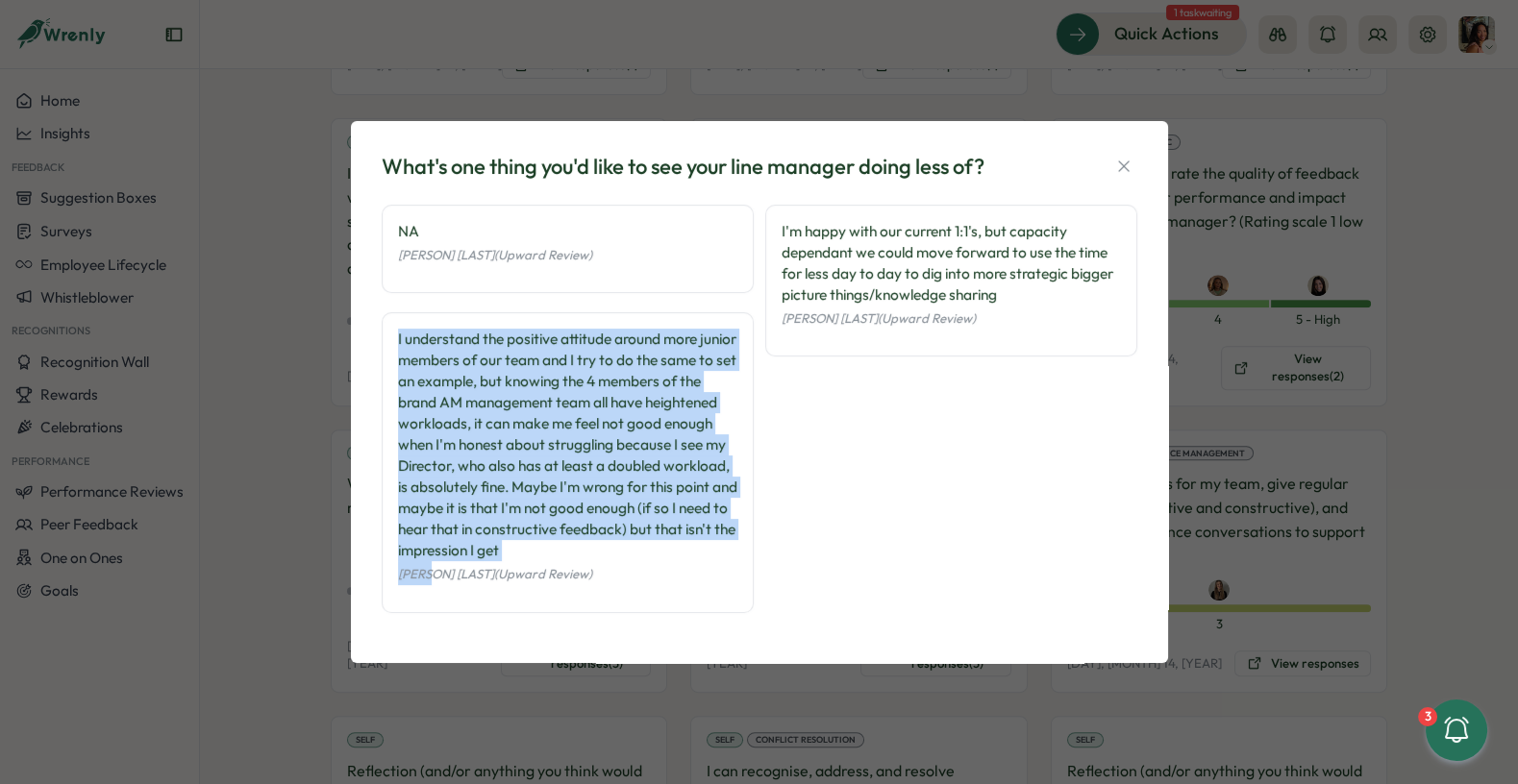 drag, startPoint x: 399, startPoint y: 325, endPoint x: 401, endPoint y: 561, distance: 236.00847 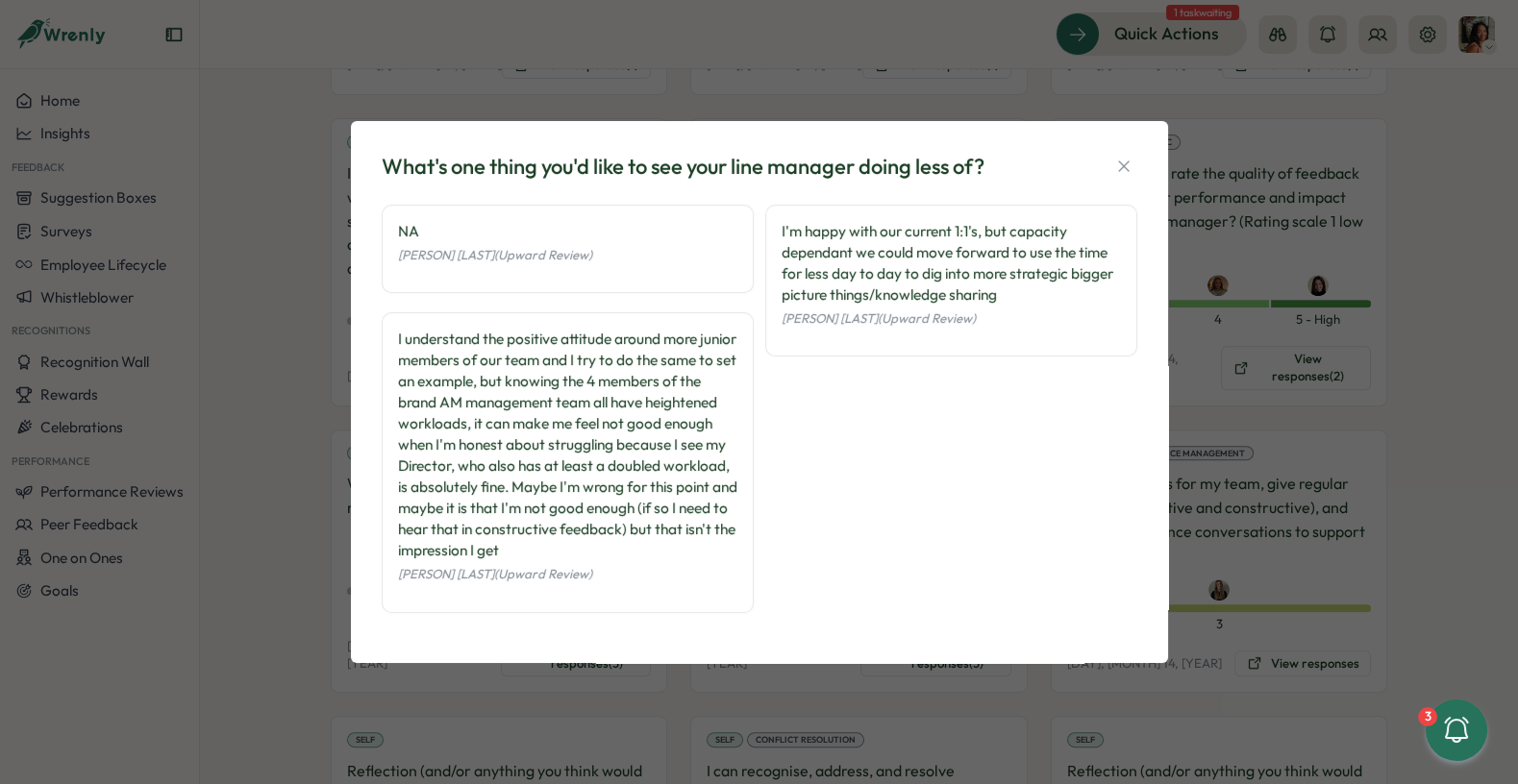 click on "I understand the positive attitude around more junior members of our team and I try to do the same to set an example, but knowing the 4 members of the brand AM management team all have heightened workloads, it can make me feel not good enough when I'm honest about struggling because I see my Director, who also has at least a doubled workload, is absolutely fine. Maybe I'm wrong for this point and maybe it is that I'm not good enough (if so I need to hear that in constructive feedback) but that isn't the impression I get" at bounding box center (567, 445) 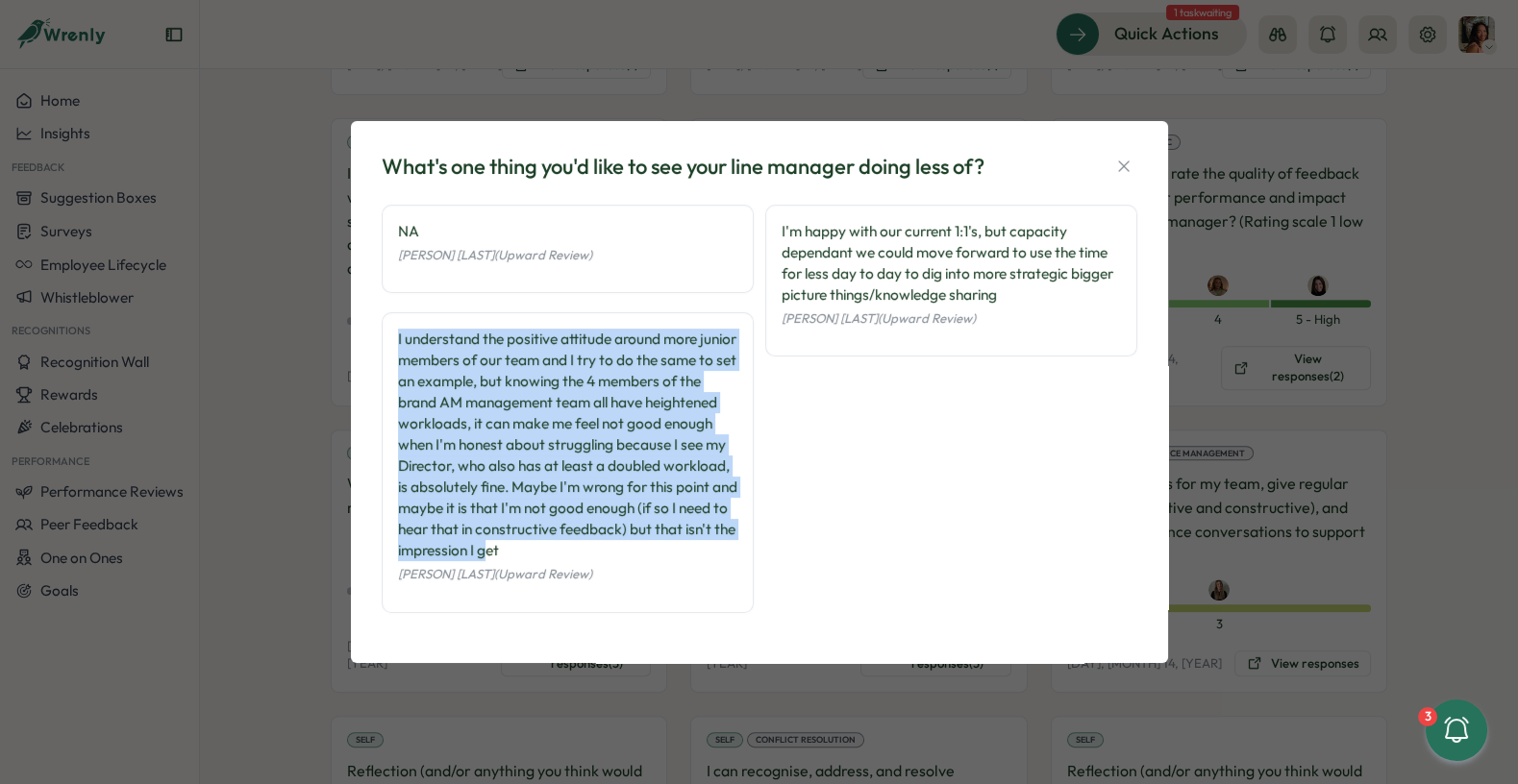 drag, startPoint x: 595, startPoint y: 552, endPoint x: 406, endPoint y: 325, distance: 295.381 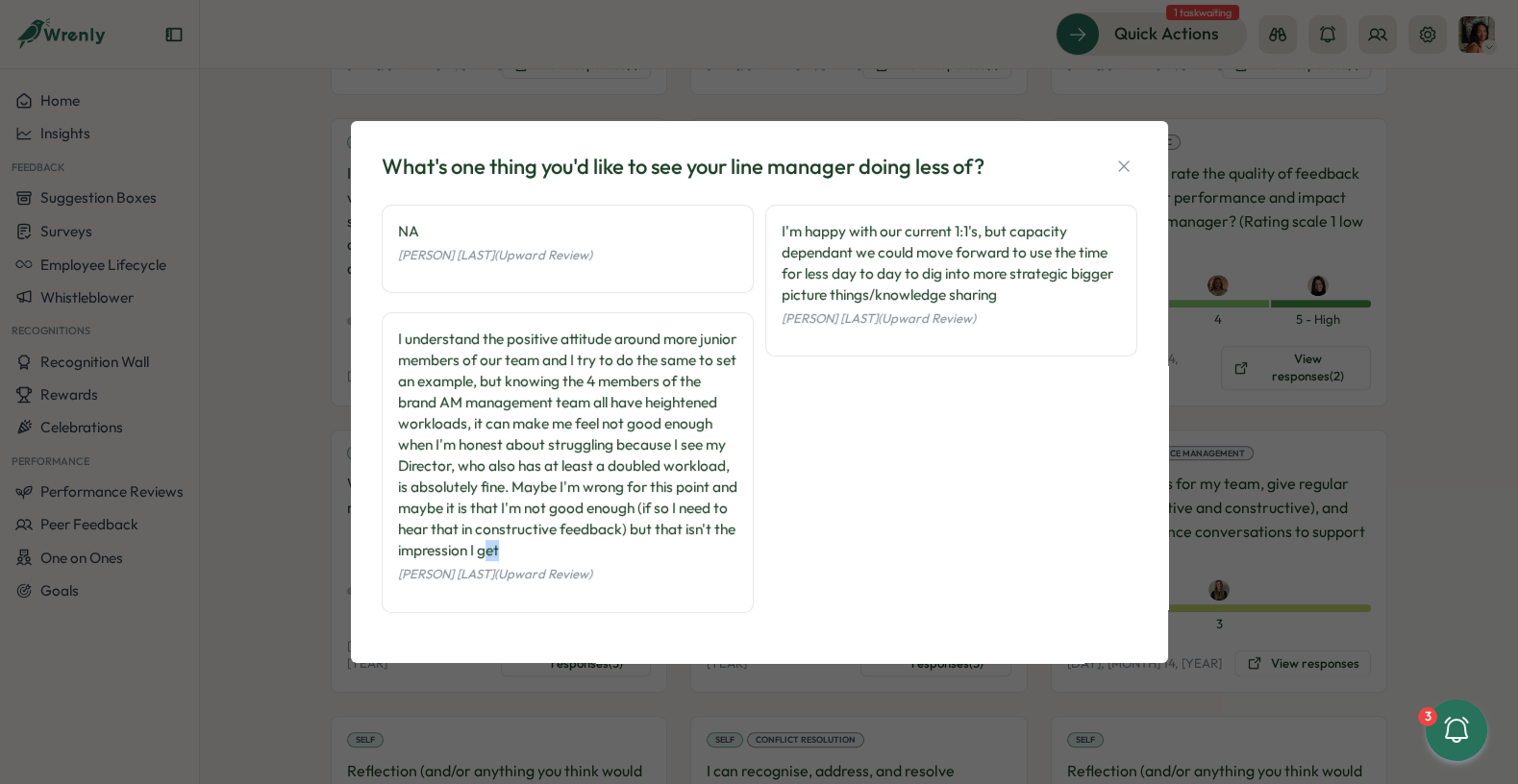 drag, startPoint x: 617, startPoint y: 559, endPoint x: 591, endPoint y: 558, distance: 26.019224 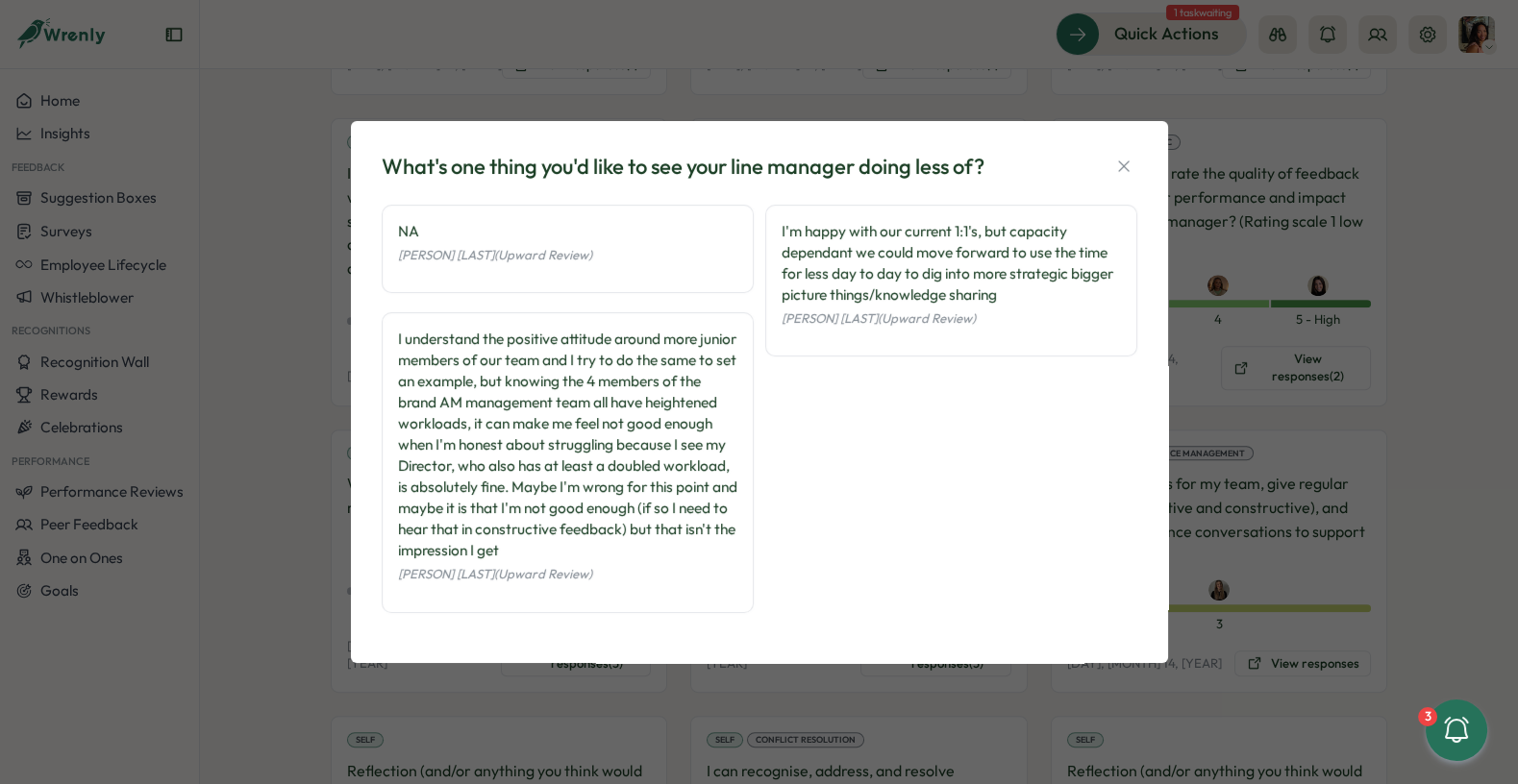 click on "I understand the positive attitude around more junior members of our team and I try to do the same to set an example, but knowing the 4 members of the brand AM management team all have heightened workloads, it can make me feel not good enough when I'm honest about struggling because I see my Director, who also has at least a doubled workload, is absolutely fine. Maybe I'm wrong for this point and maybe it is that I'm not good enough (if so I need to hear that in constructive feedback) but that isn't the impression I get [PERSON] ([REVIEW])" at bounding box center (567, 462) 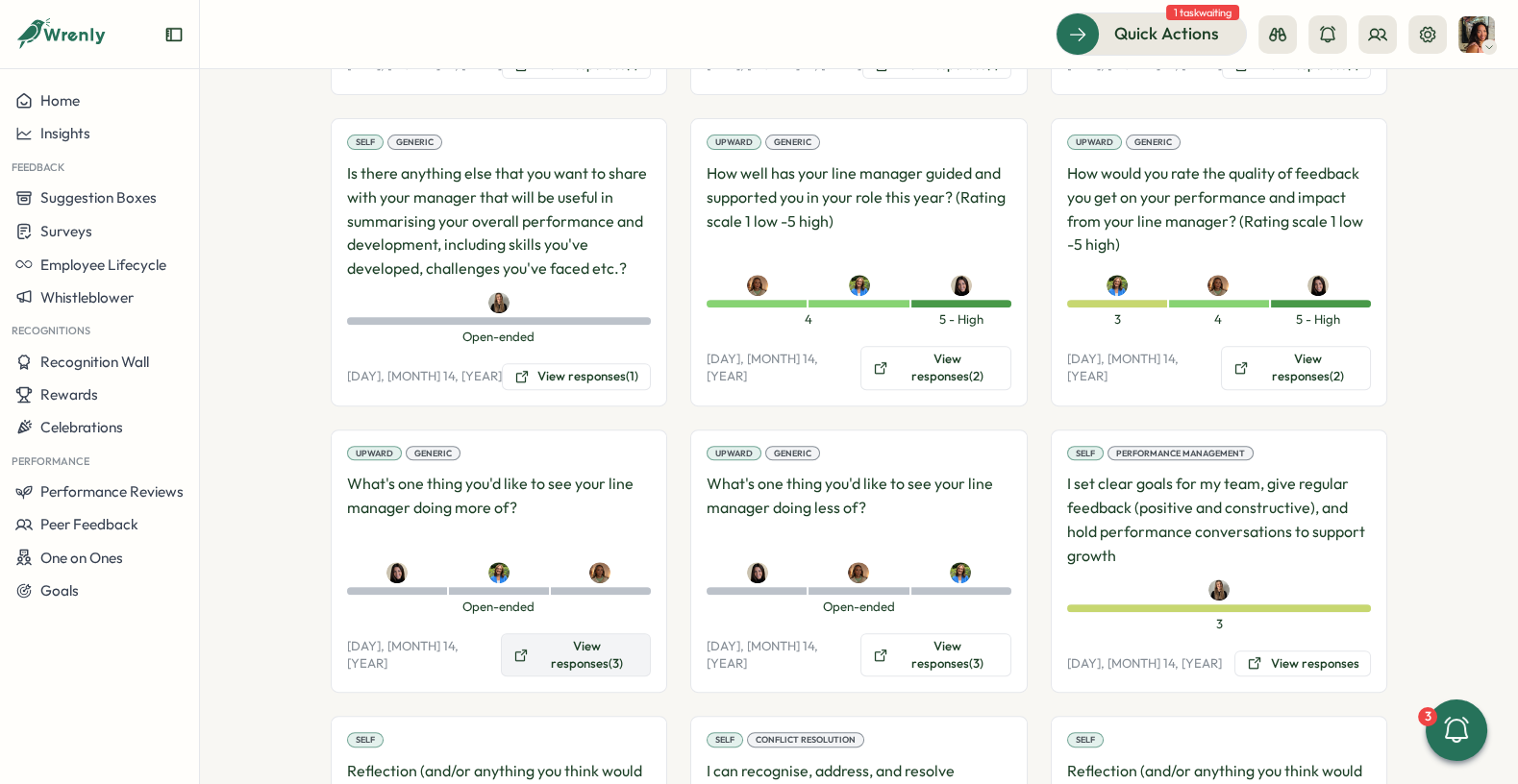 click on "View responses  (3)" at bounding box center (576, 654) 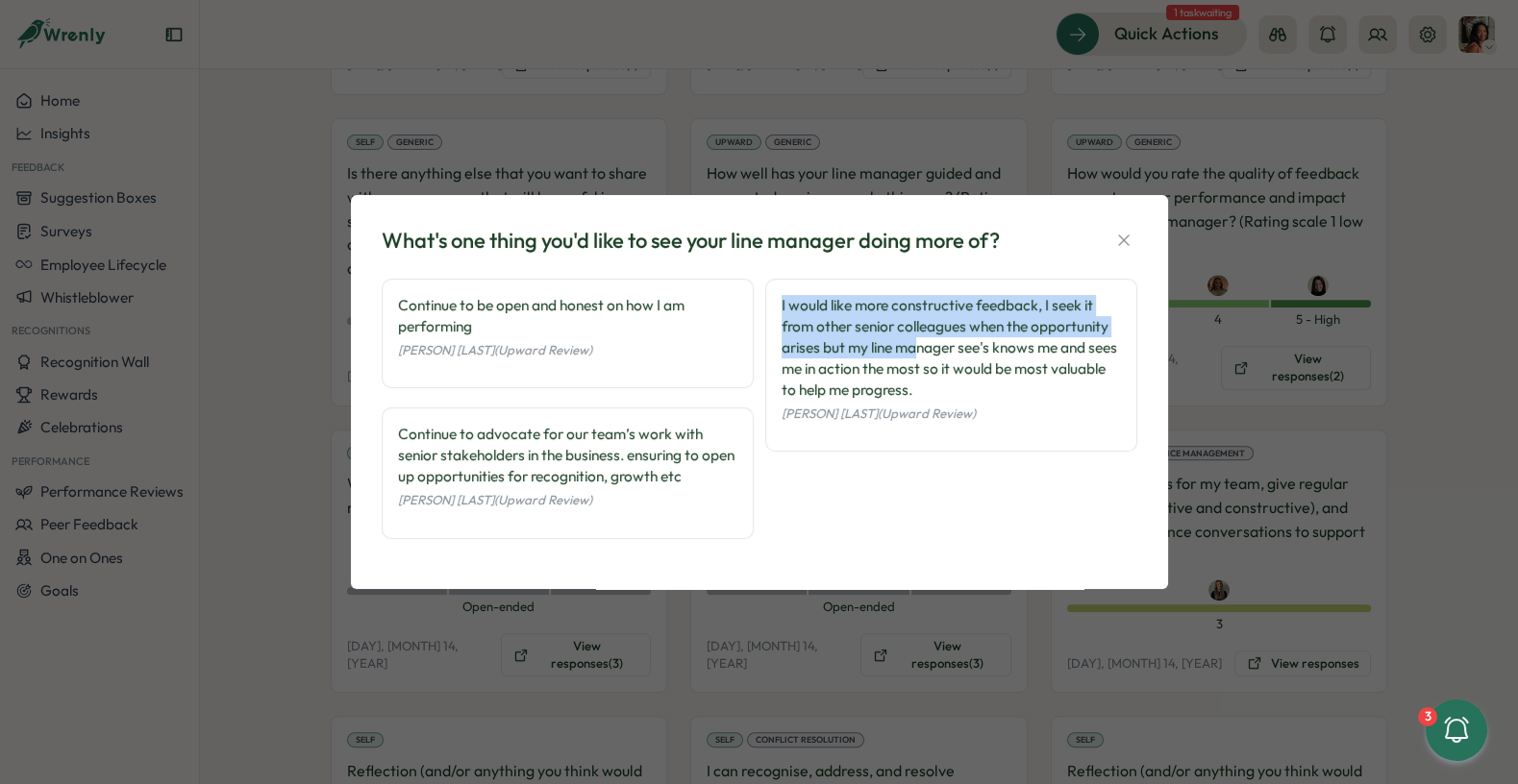 drag, startPoint x: 781, startPoint y: 303, endPoint x: 923, endPoint y: 360, distance: 153.01307 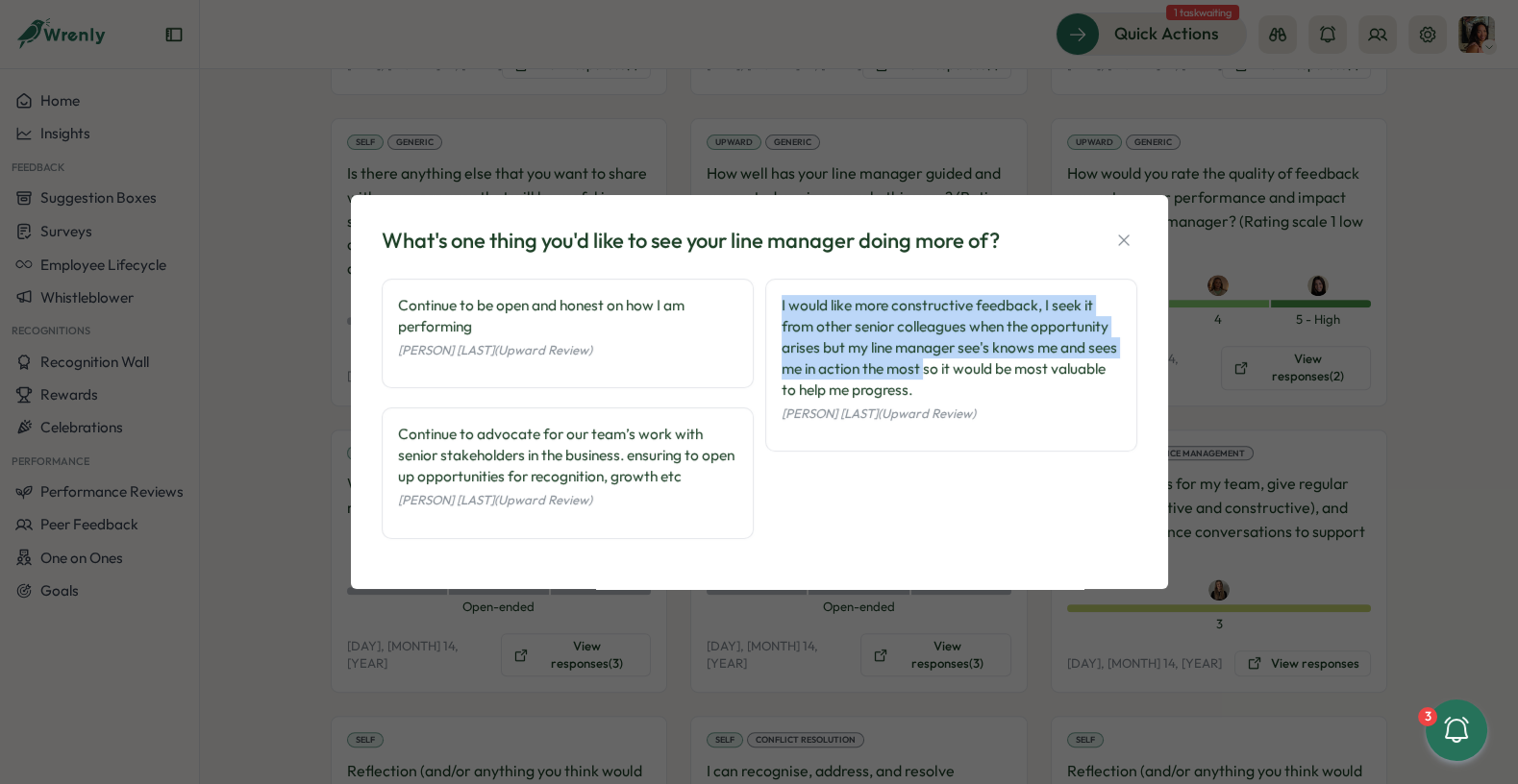 click on "I would like more constructive feedback, I seek it from other senior colleagues when the opportunity arises but my line manager see's knows me and sees me in action the most so it would be most valuable to help me progress." at bounding box center (951, 348) 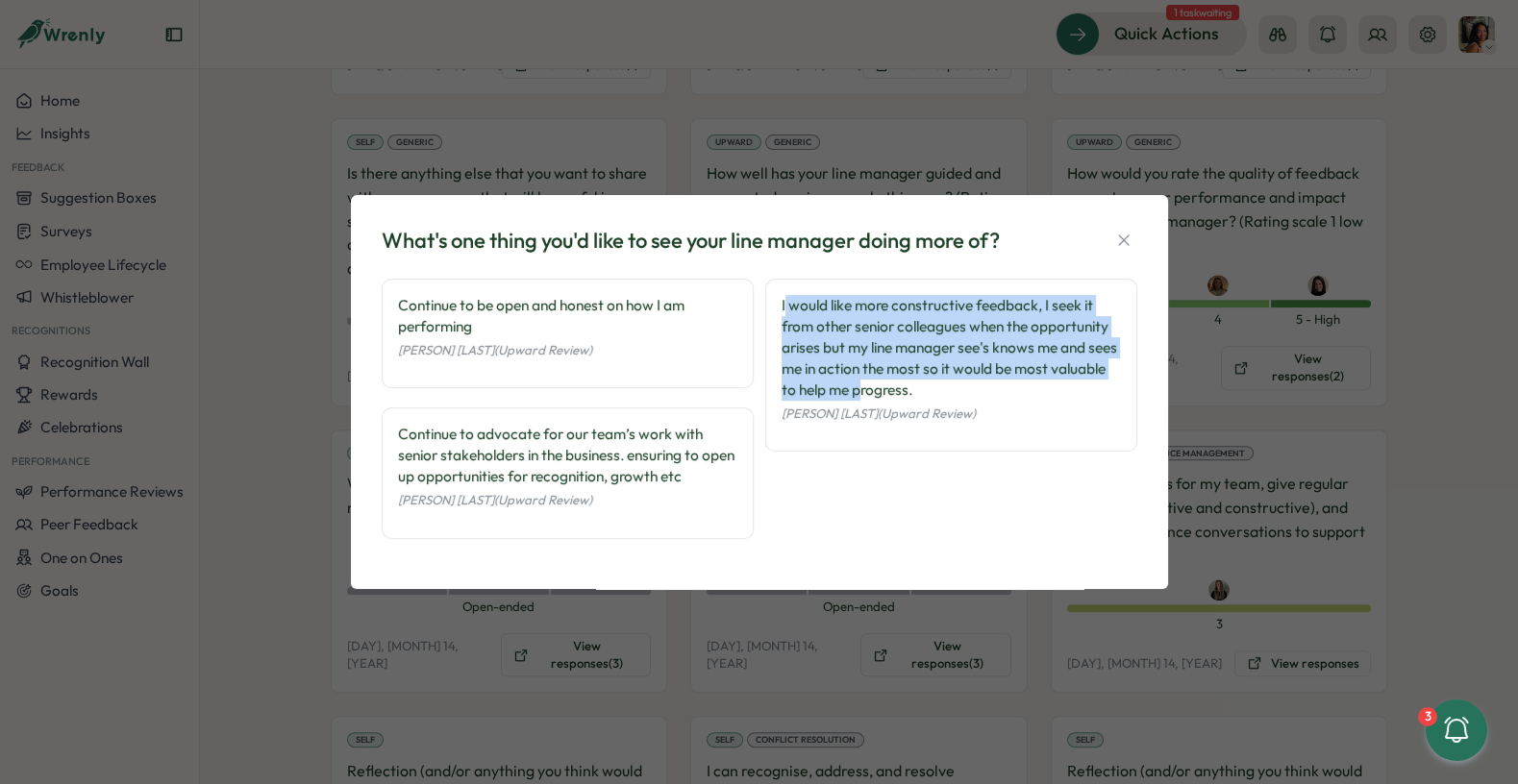 drag, startPoint x: 784, startPoint y: 301, endPoint x: 859, endPoint y: 383, distance: 111.1261 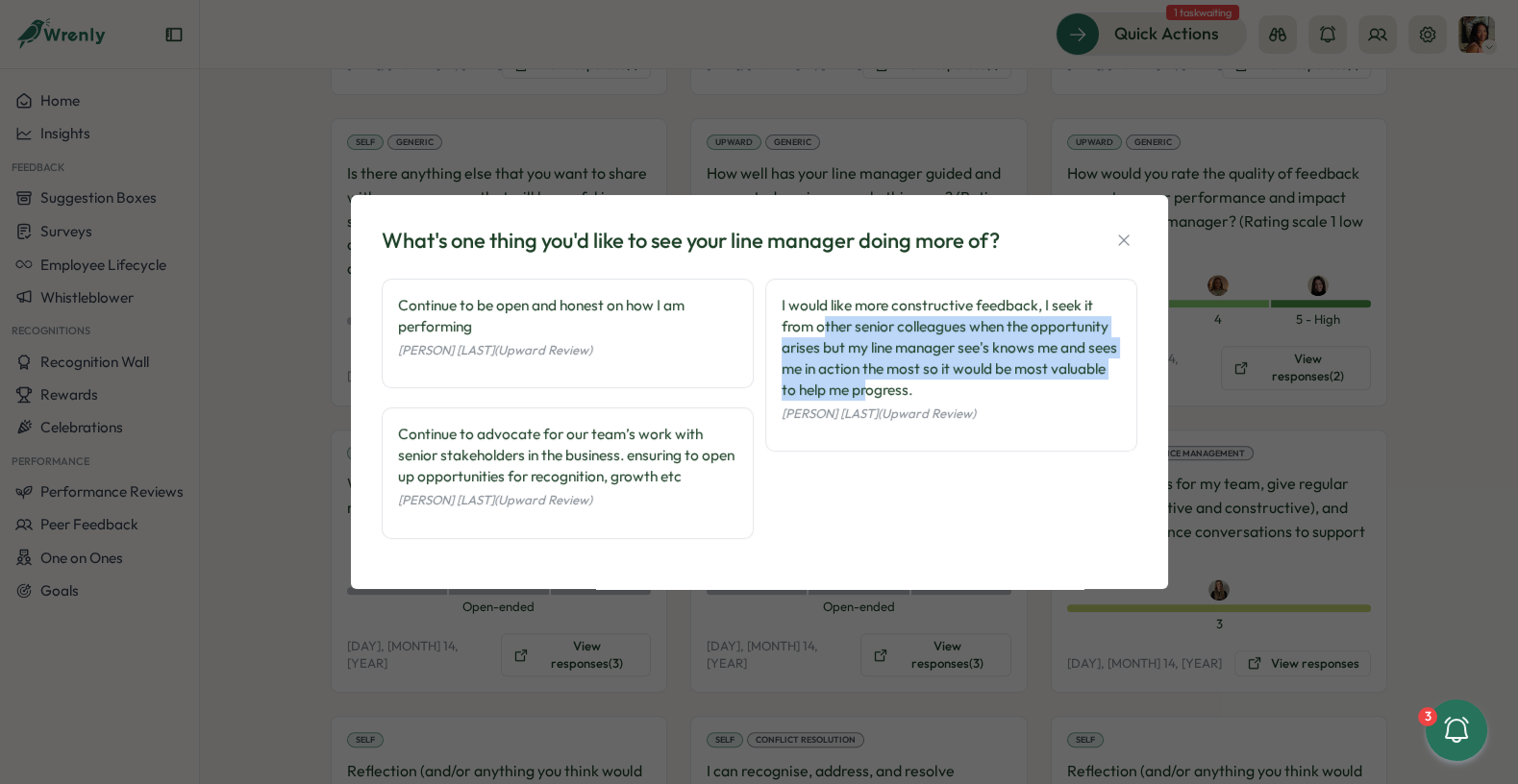 drag, startPoint x: 869, startPoint y: 387, endPoint x: 815, endPoint y: 304, distance: 99.0202 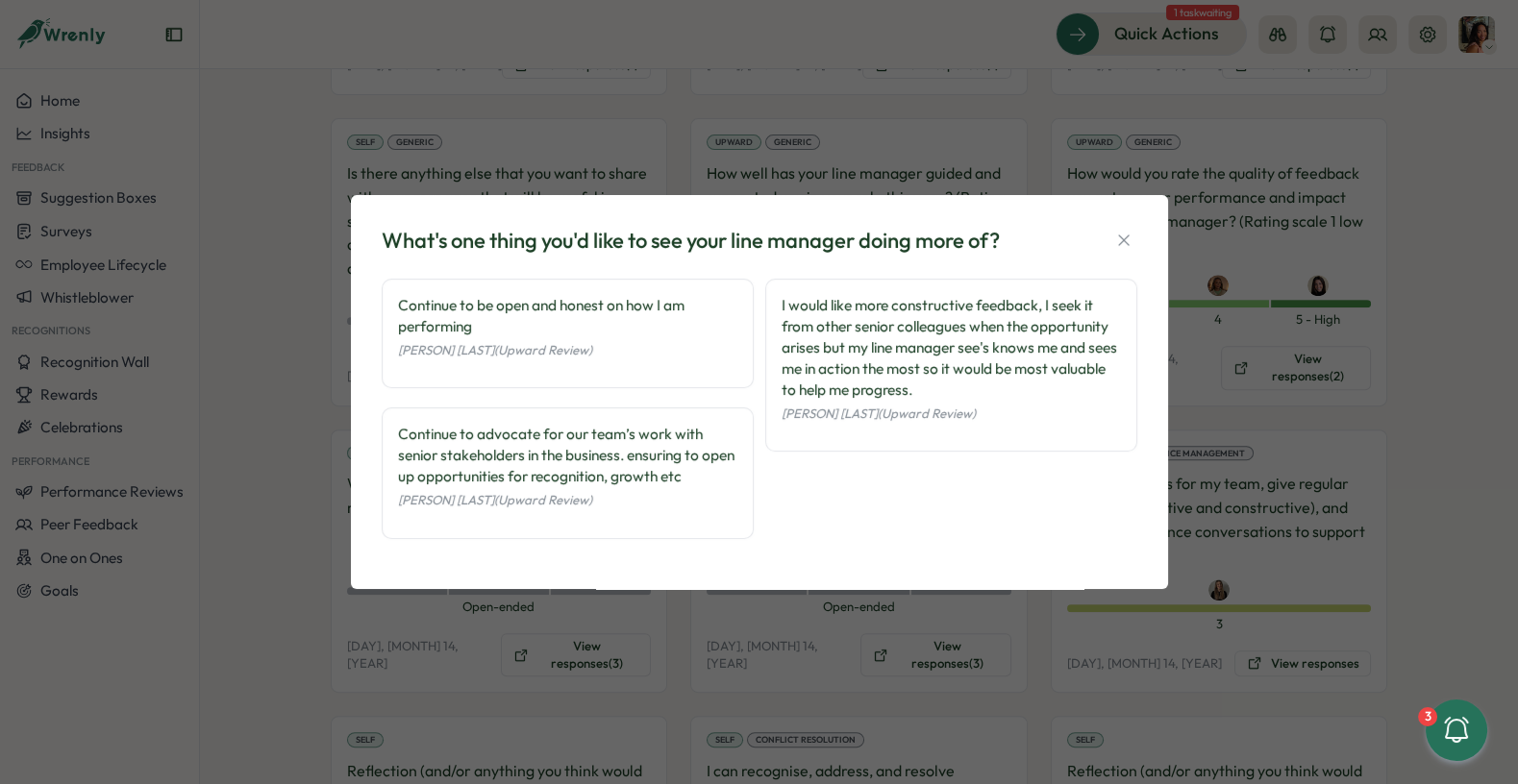 click on "I would like more constructive feedback, I seek it from other senior colleagues when the opportunity arises but my line manager see's knows me and sees me in action the most so it would be most valuable to help me progress." at bounding box center [951, 348] 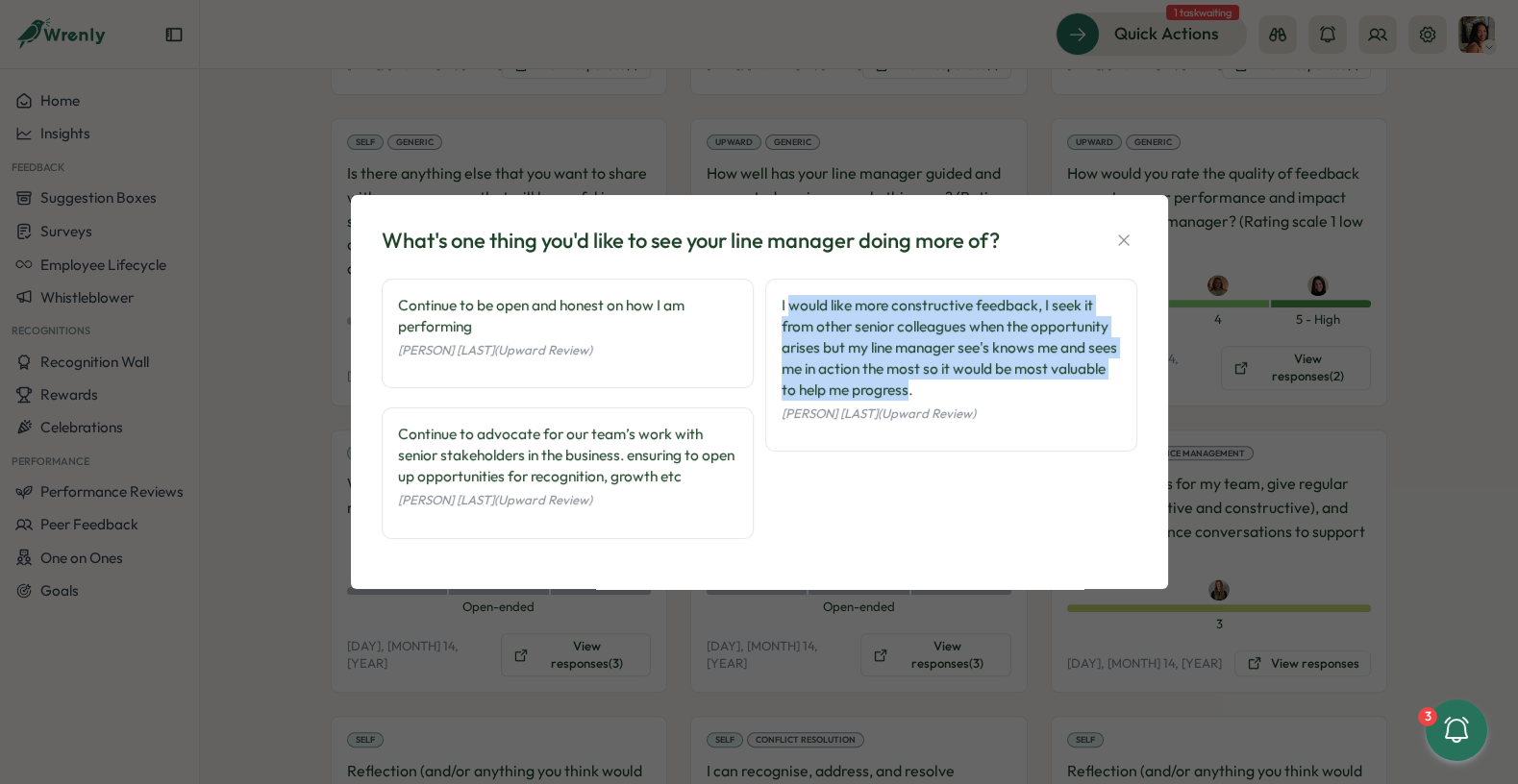 drag, startPoint x: 815, startPoint y: 304, endPoint x: 894, endPoint y: 394, distance: 119.75391 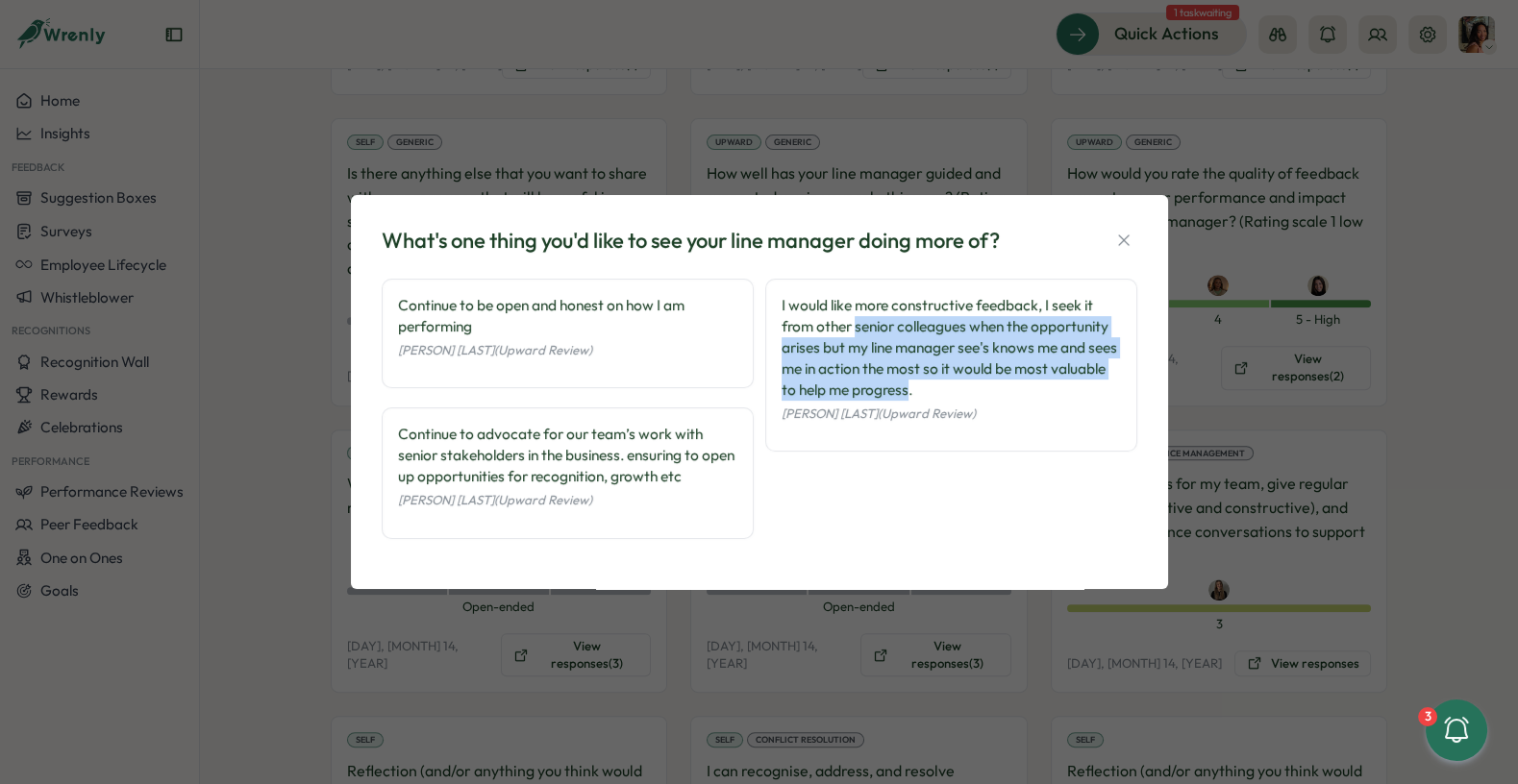 drag, startPoint x: 894, startPoint y: 394, endPoint x: 850, endPoint y: 316, distance: 89.55445 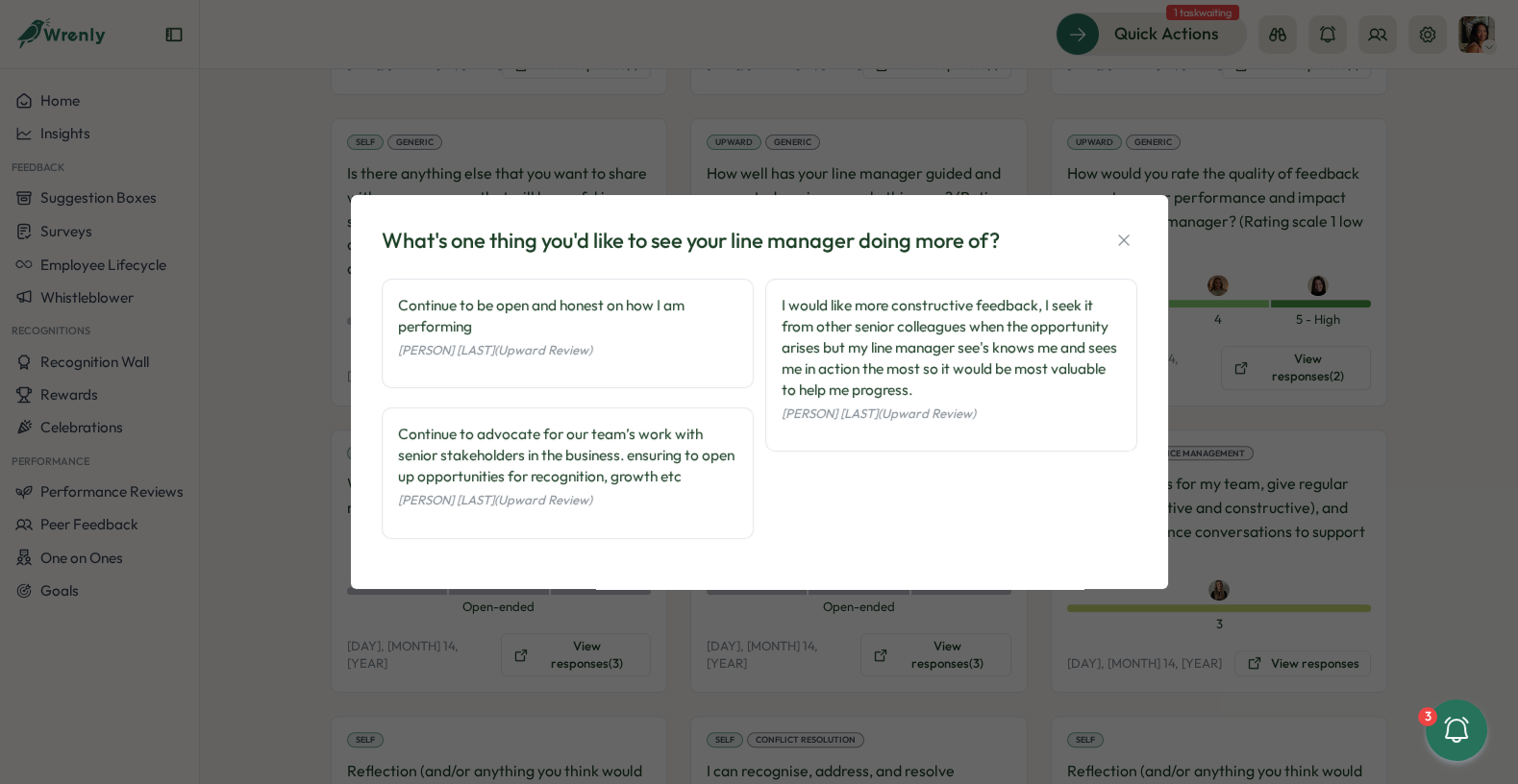 click on "I would like more constructive feedback, I seek it from other senior colleagues when the opportunity arises but my line manager see's knows me and sees me in action the most so it would be most valuable to help me progress." at bounding box center (951, 348) 